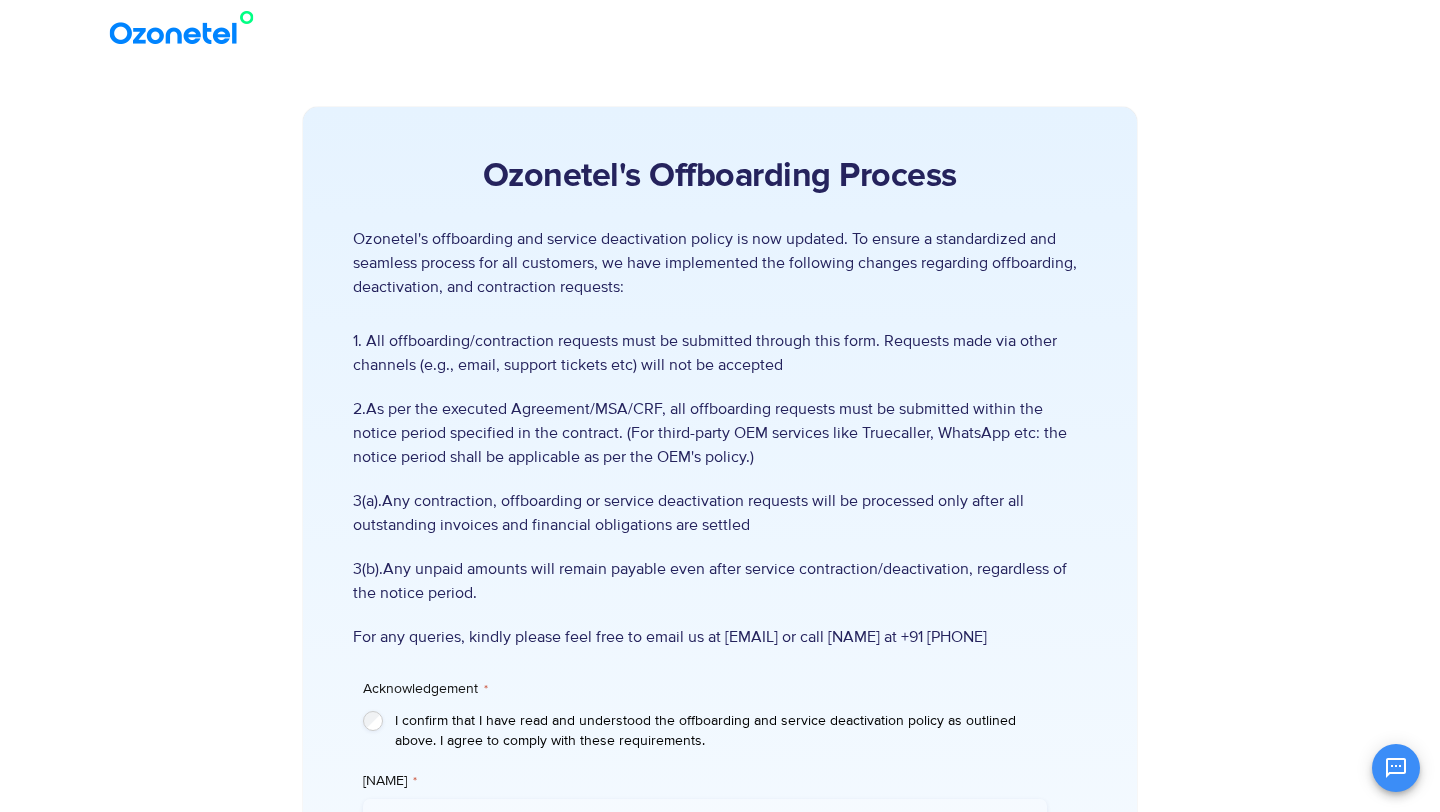 scroll, scrollTop: 429, scrollLeft: 0, axis: vertical 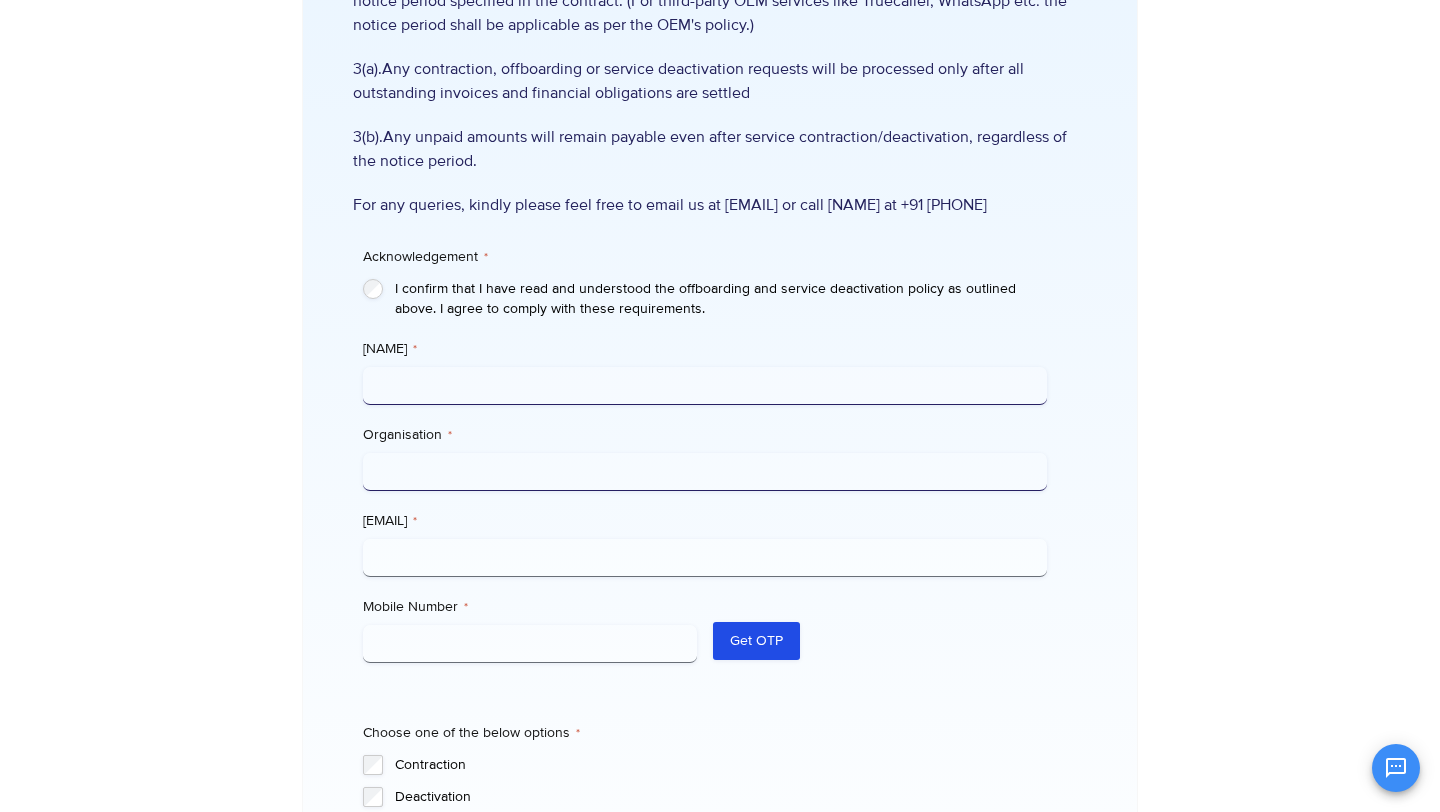 click on "[NAME] *" at bounding box center (704, 386) 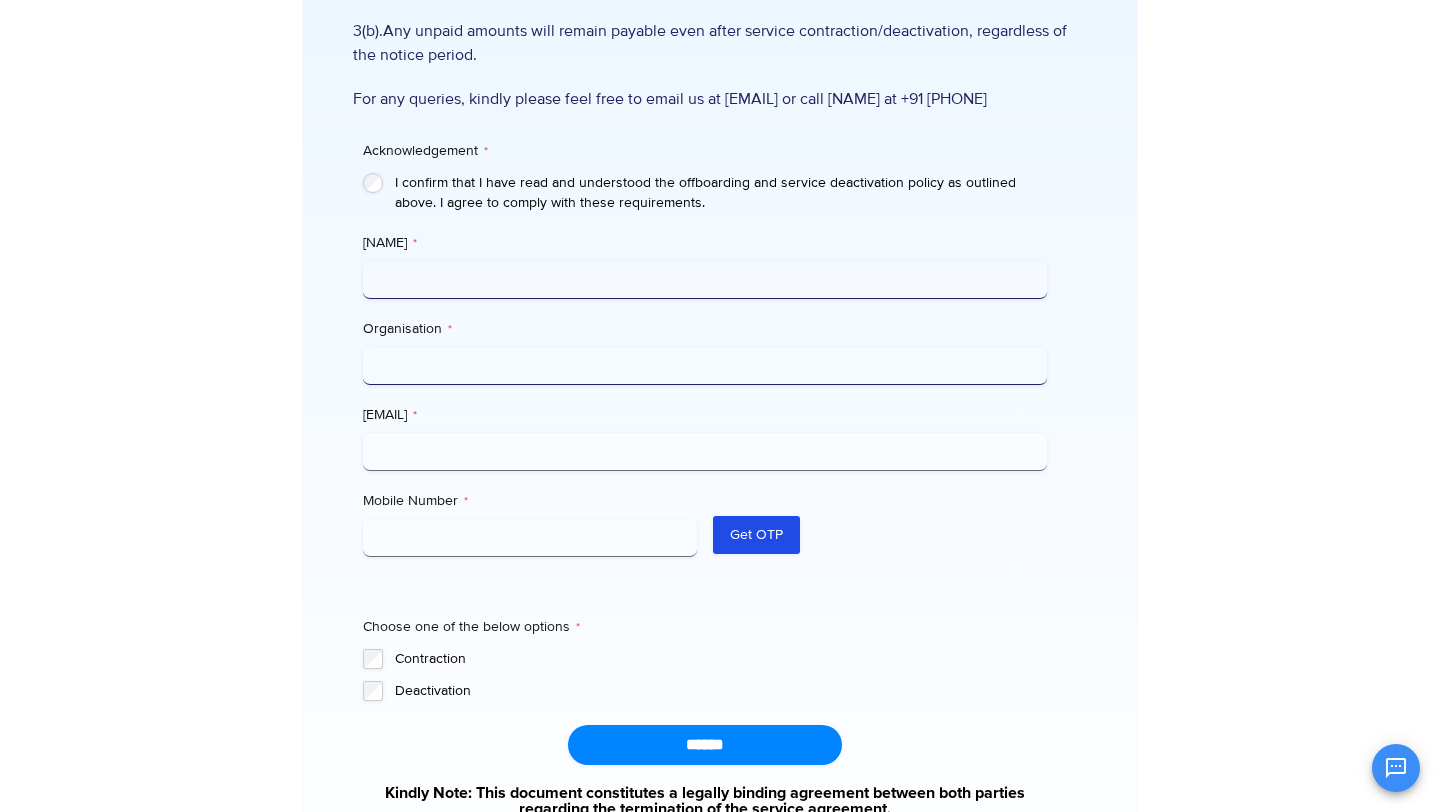 scroll, scrollTop: 543, scrollLeft: 0, axis: vertical 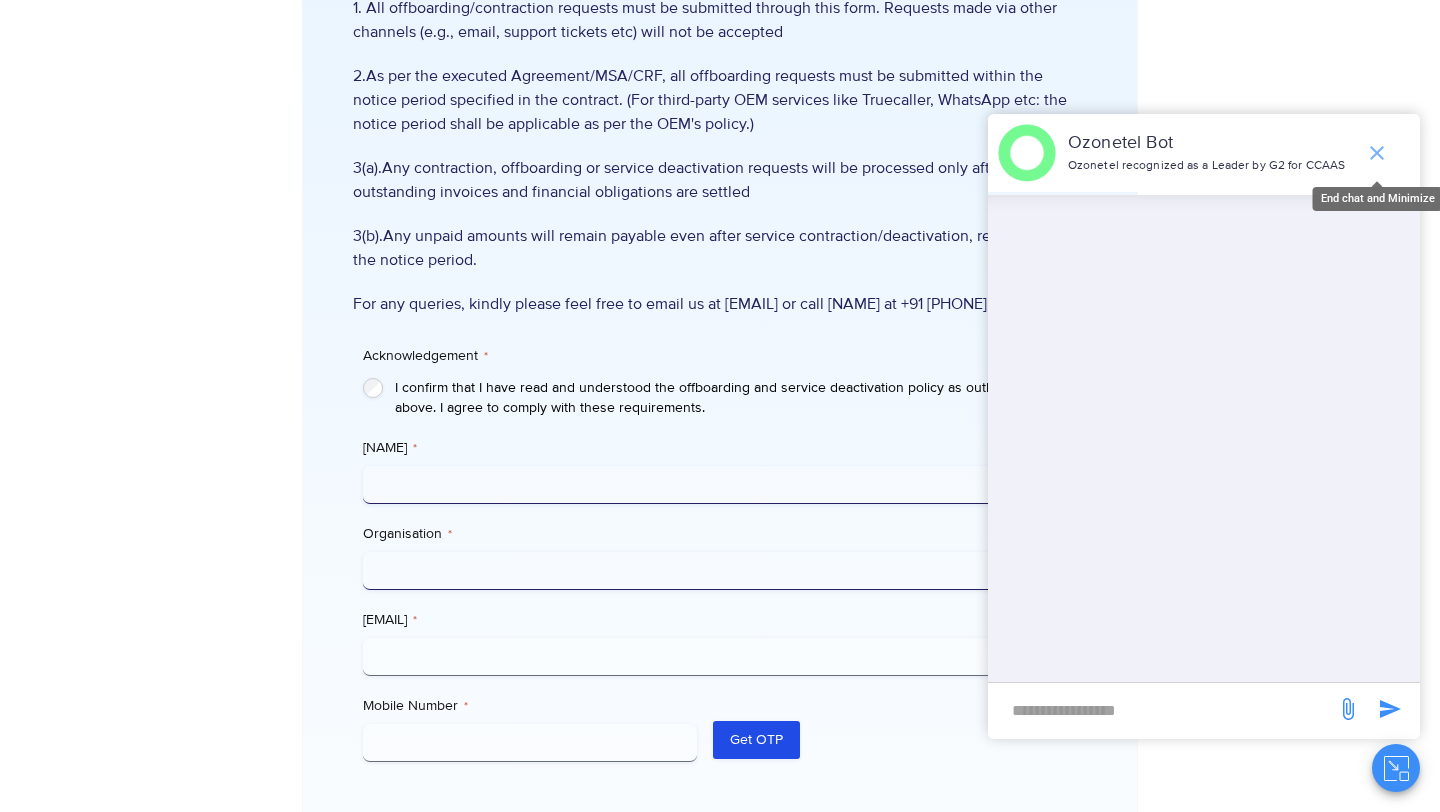 click at bounding box center (1377, 153) 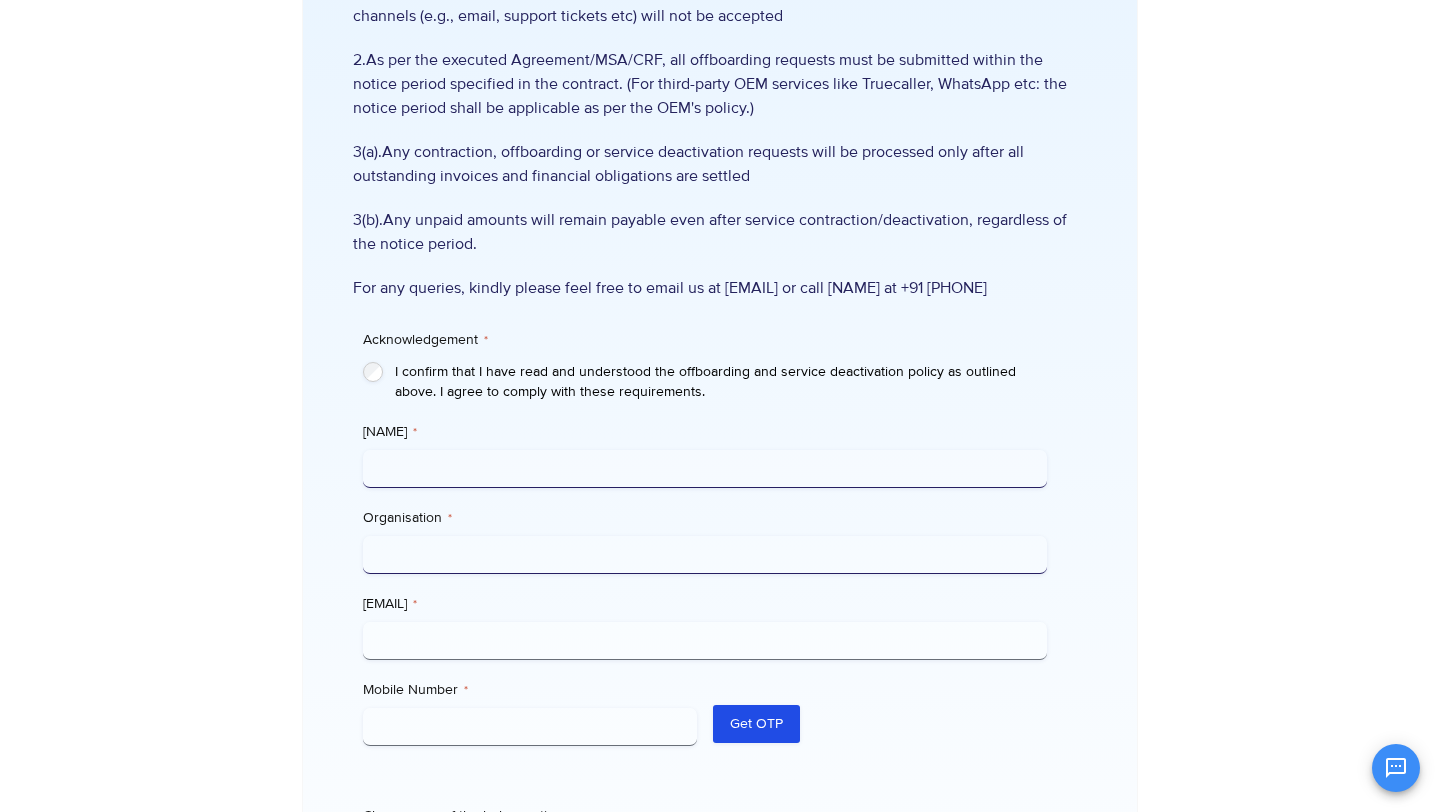 scroll, scrollTop: 348, scrollLeft: 0, axis: vertical 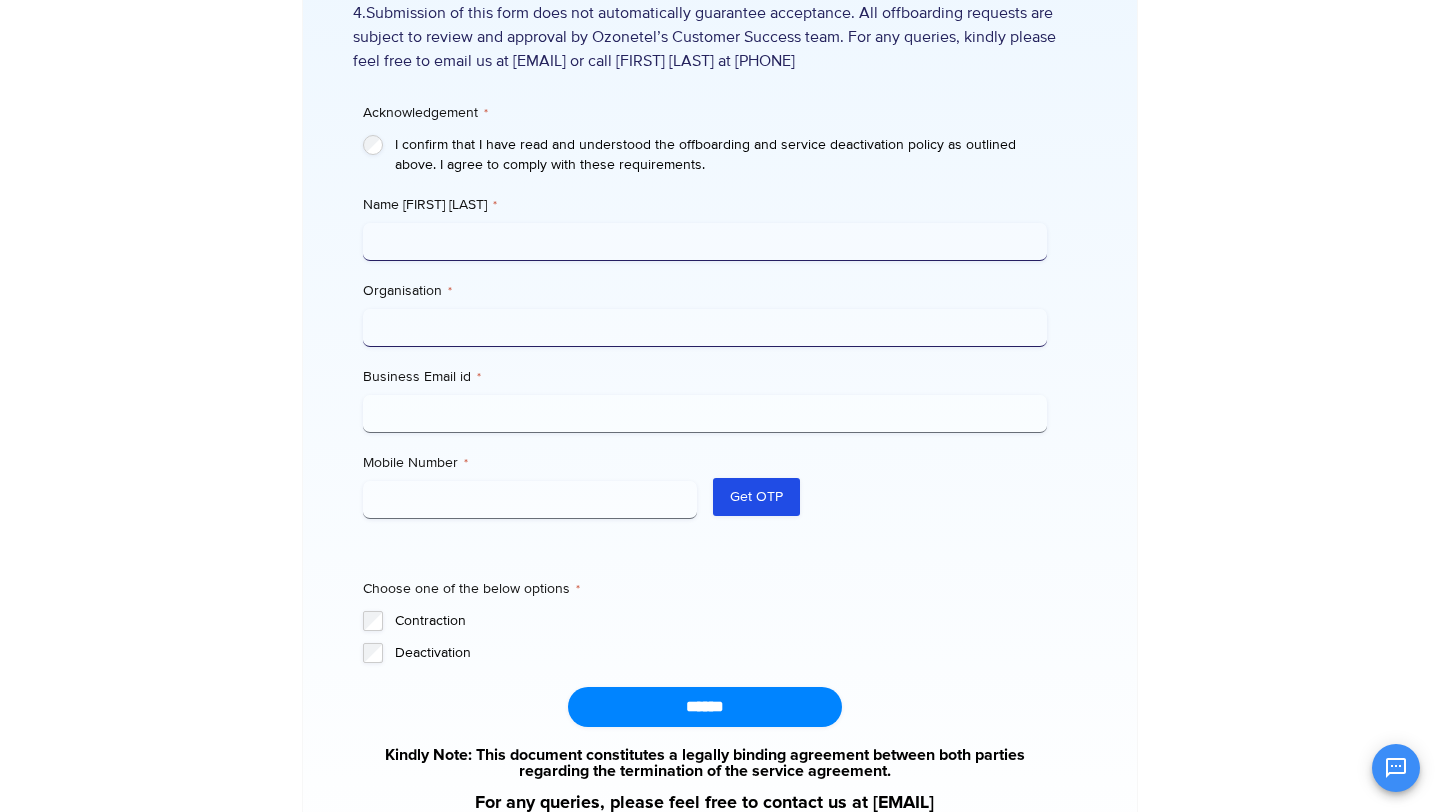 click on "Name * [FIRST] [LAST]" at bounding box center (704, 242) 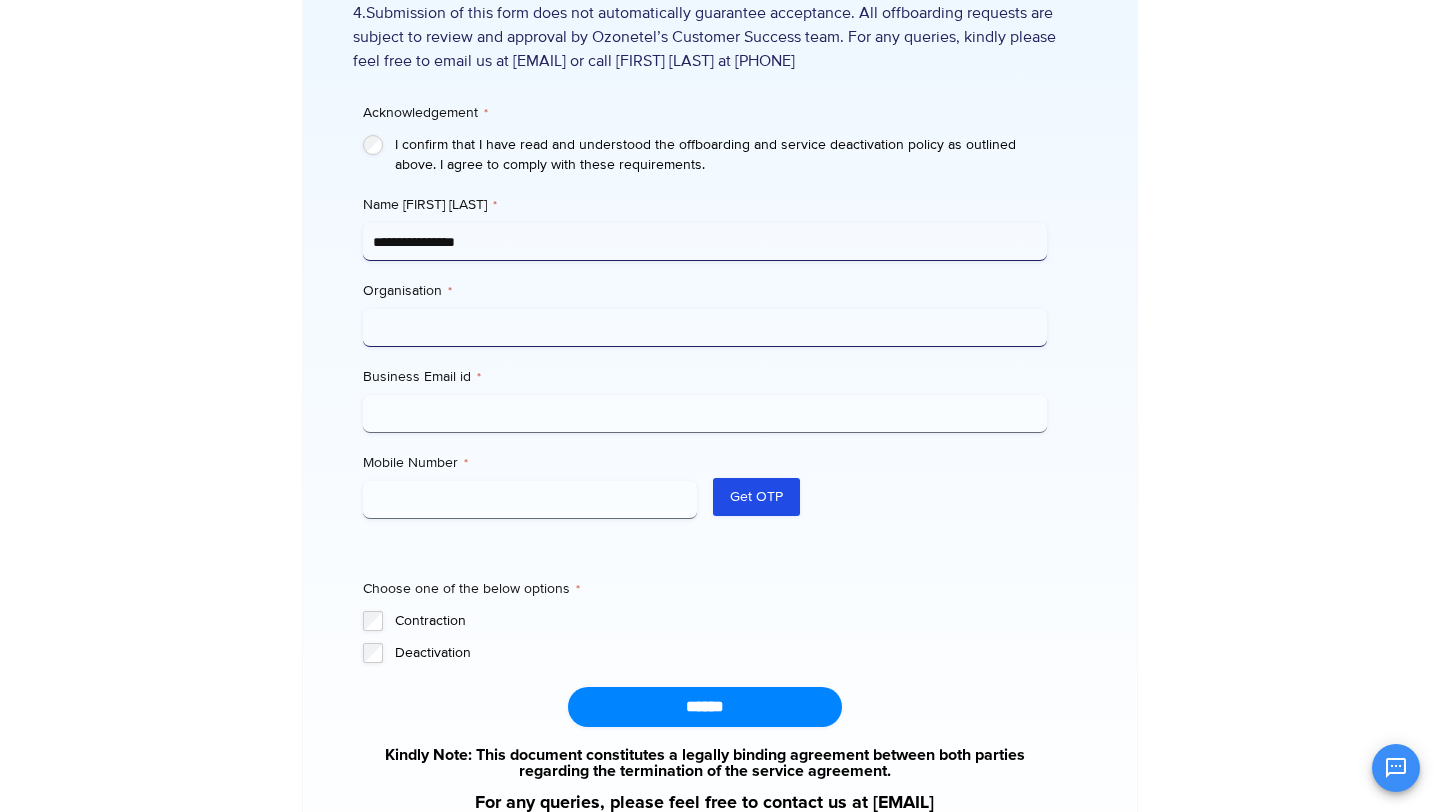 type on "**********" 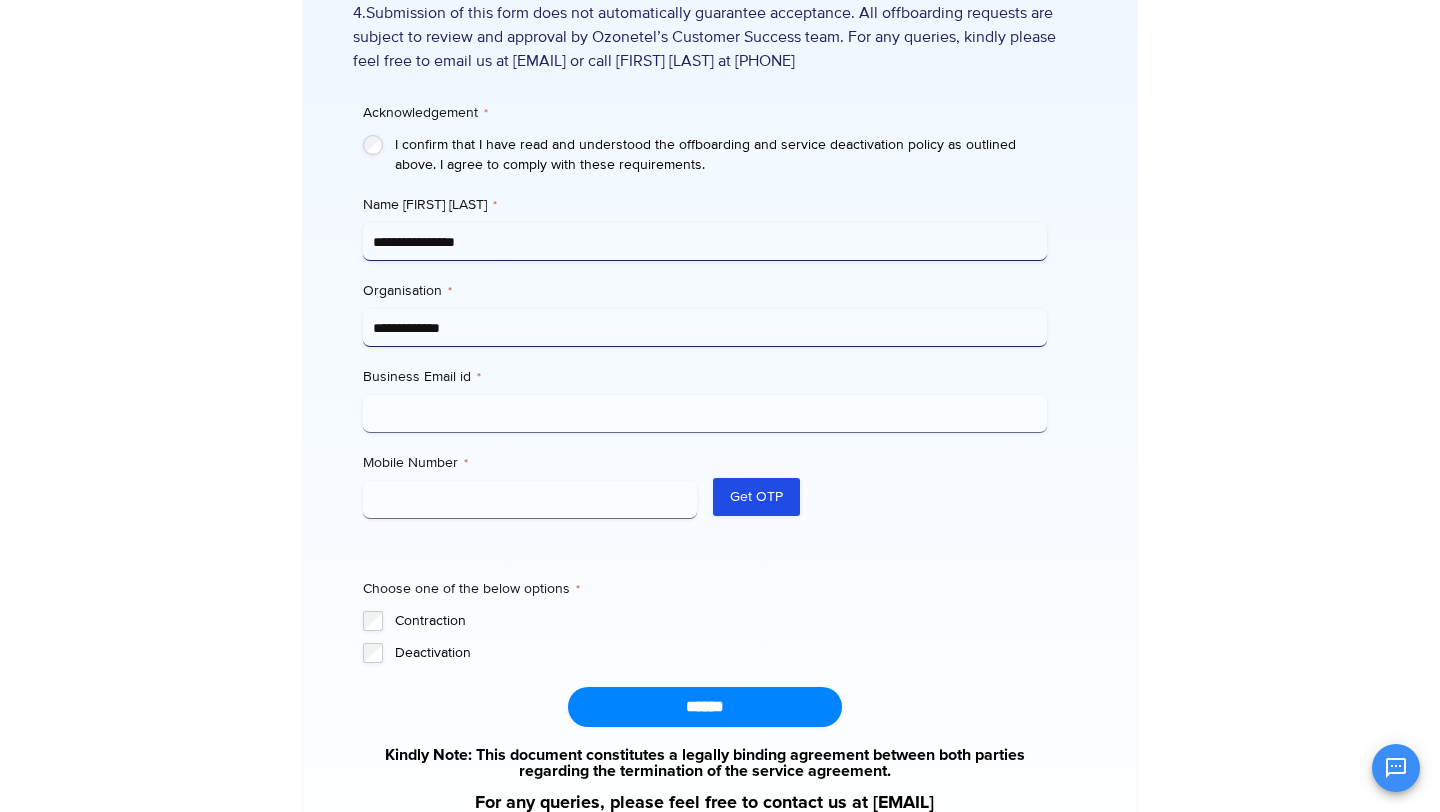 type on "**********" 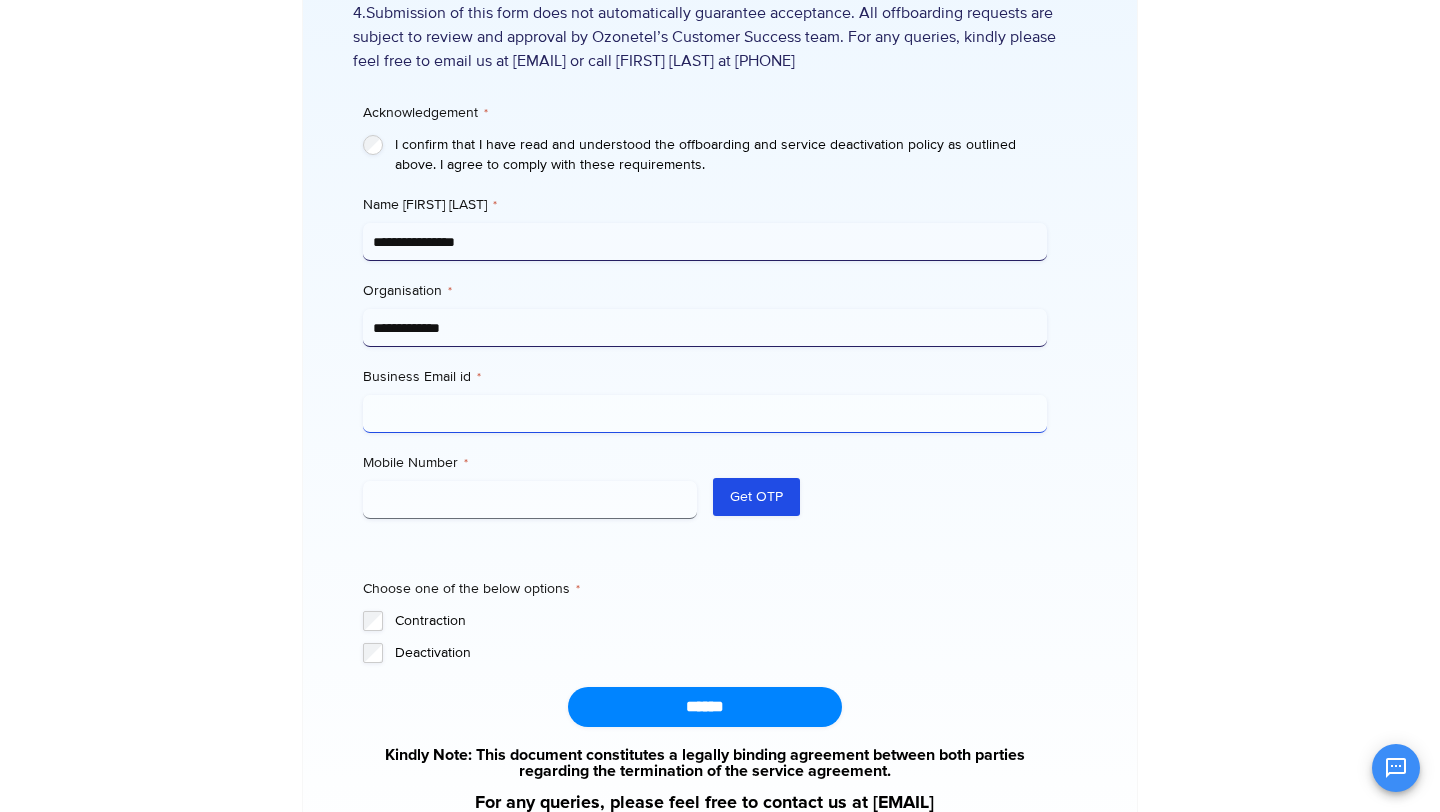 click on "Business Email id * [EMAIL]" at bounding box center (704, 414) 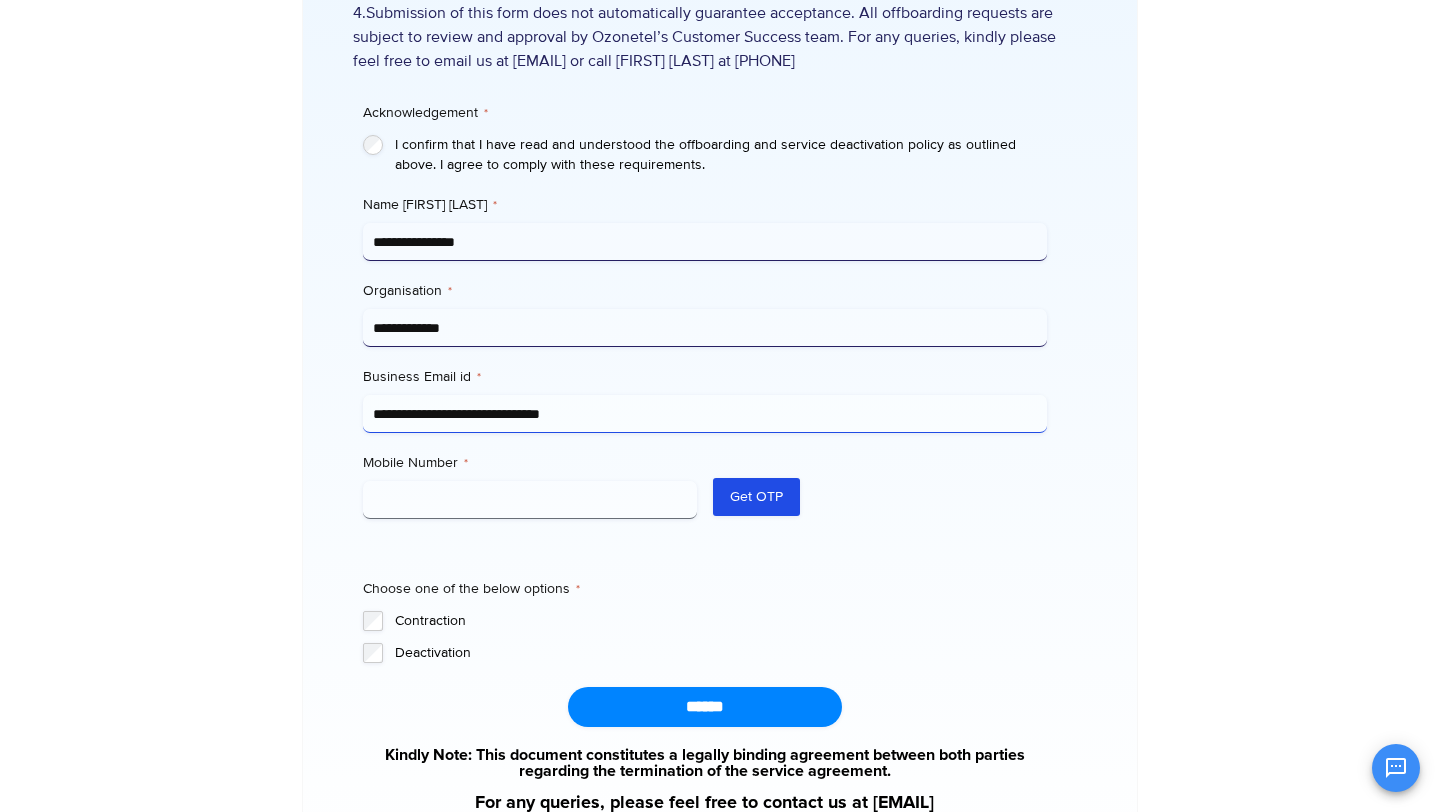 type on "**********" 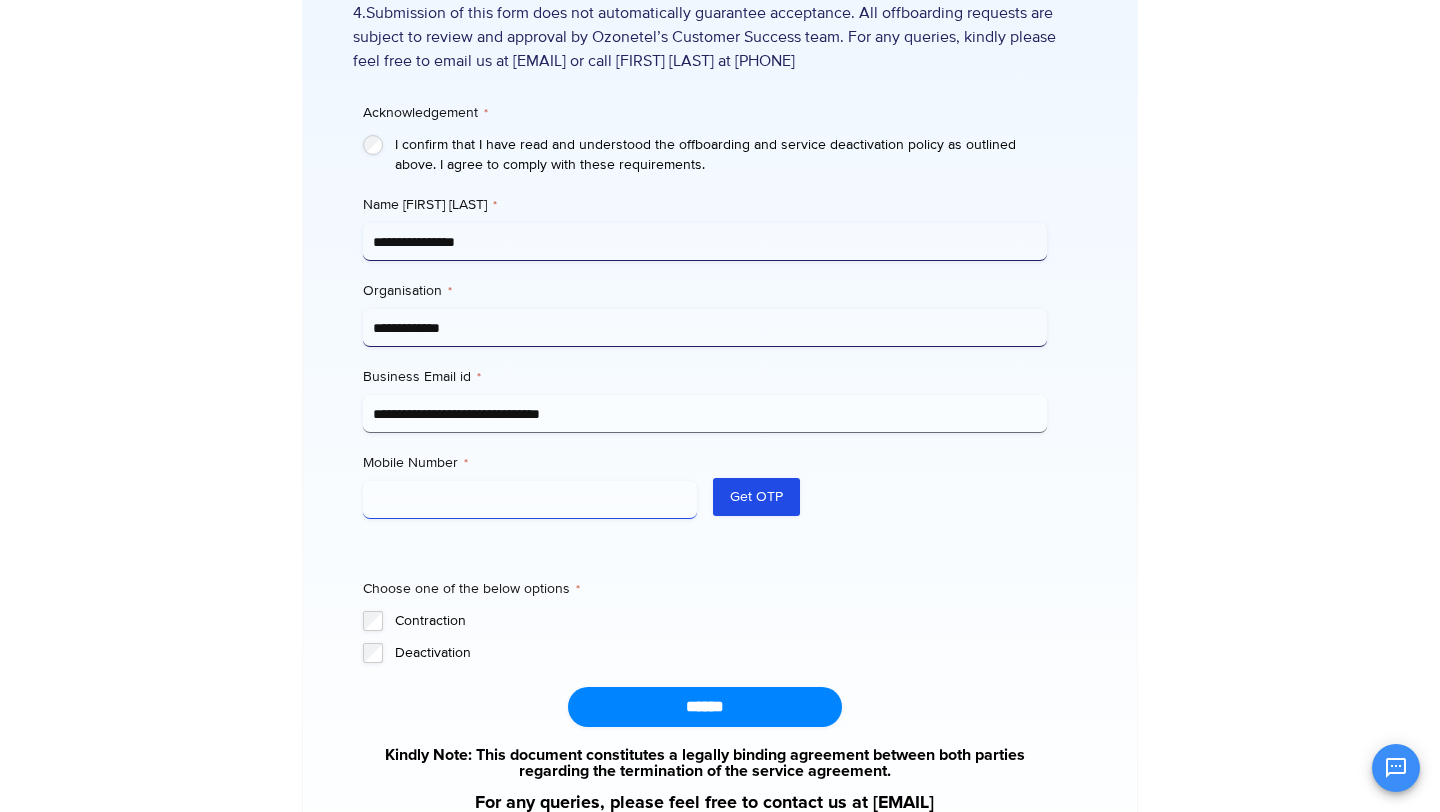 click on "Mobile Number * [PHONE]" at bounding box center (530, 500) 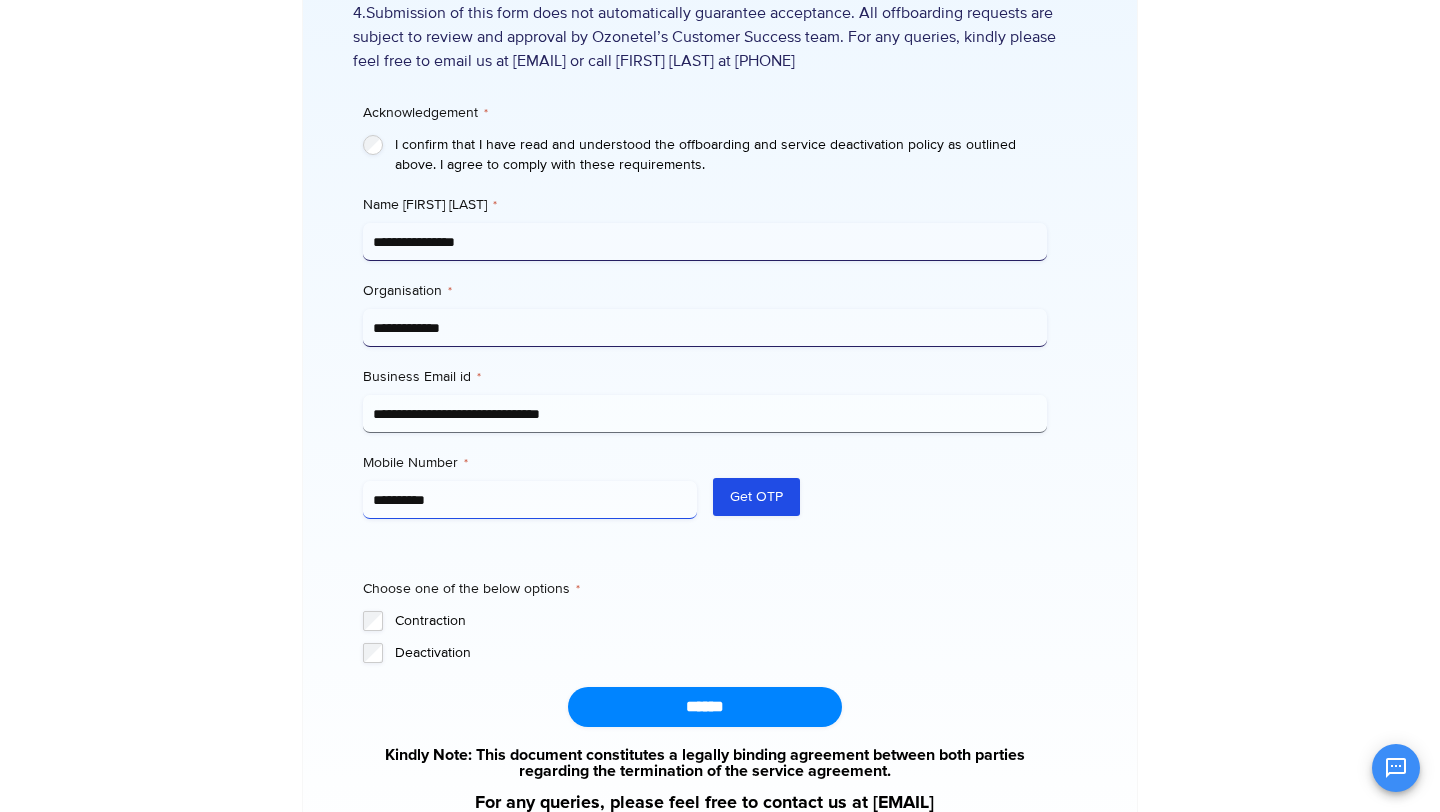 type on "**********" 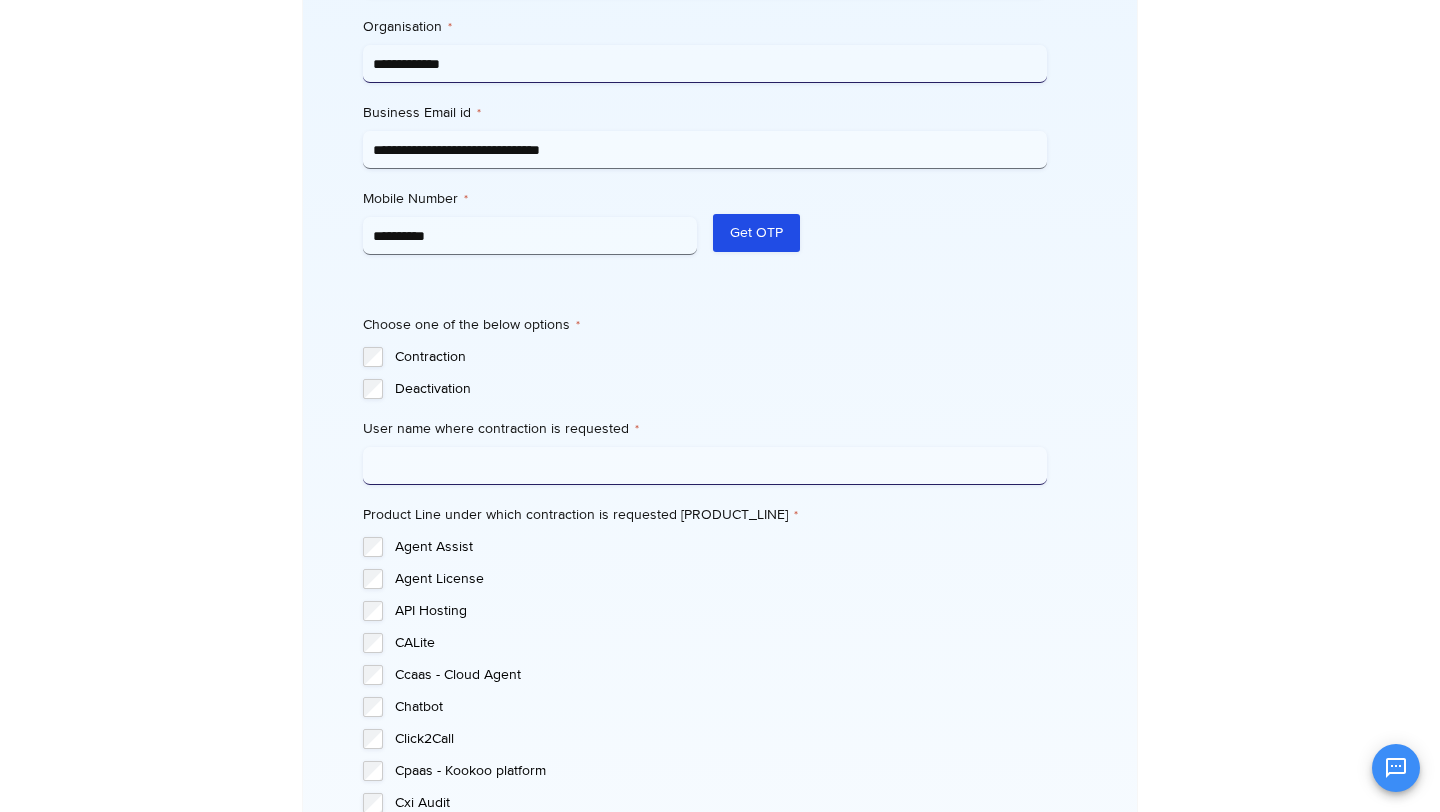 scroll, scrollTop: 945, scrollLeft: 0, axis: vertical 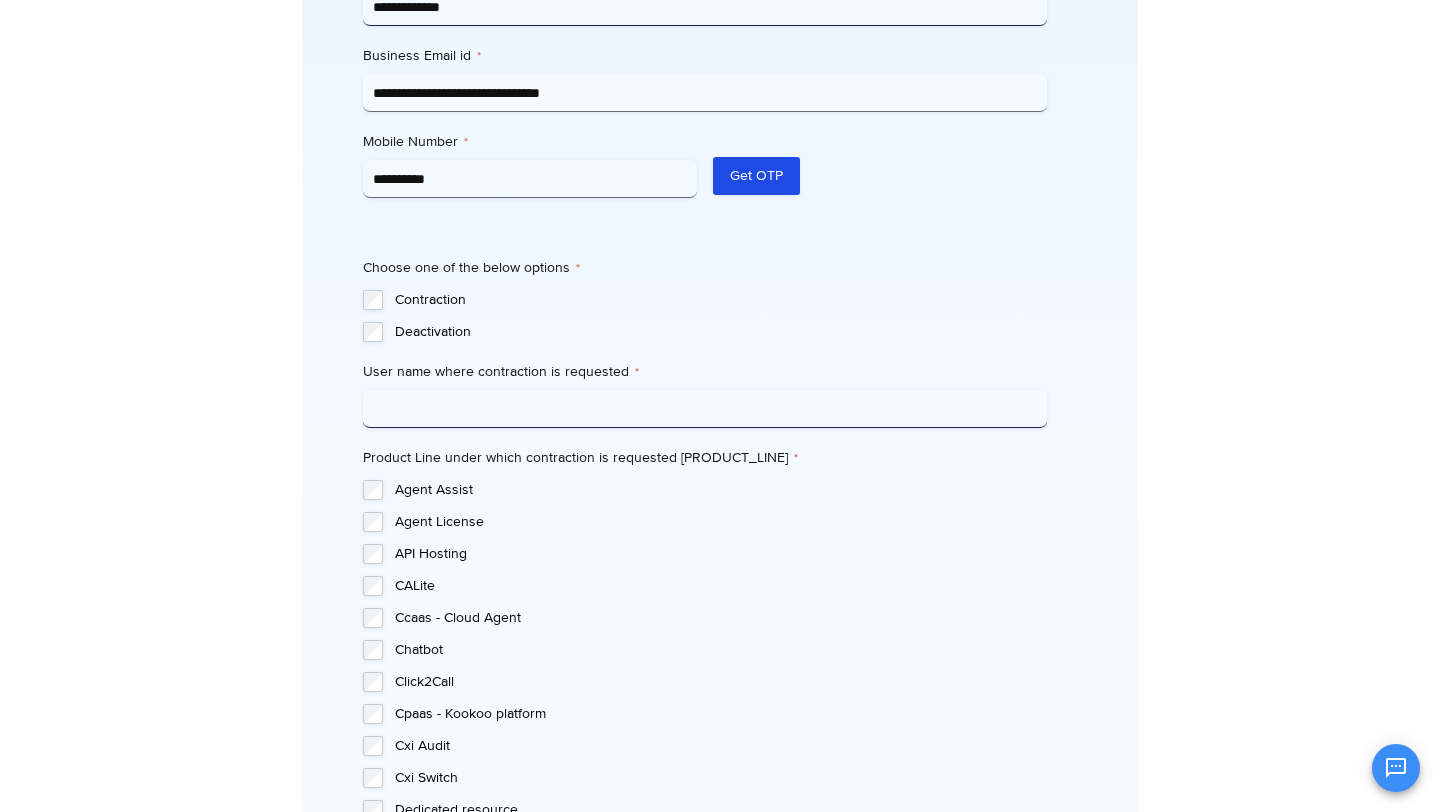click on "User name where contraction is requested * [USERNAME]" at bounding box center (704, 409) 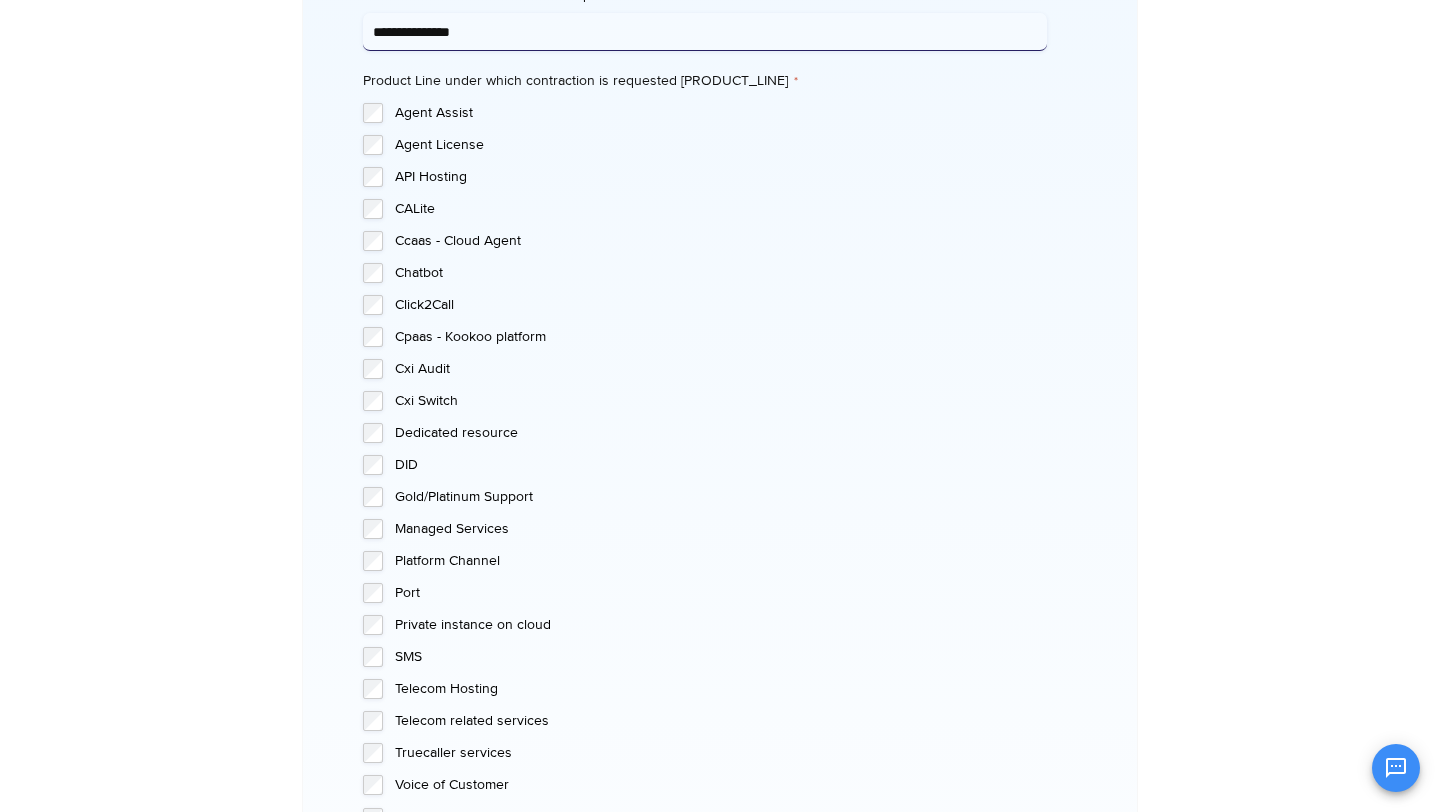 scroll, scrollTop: 1328, scrollLeft: 0, axis: vertical 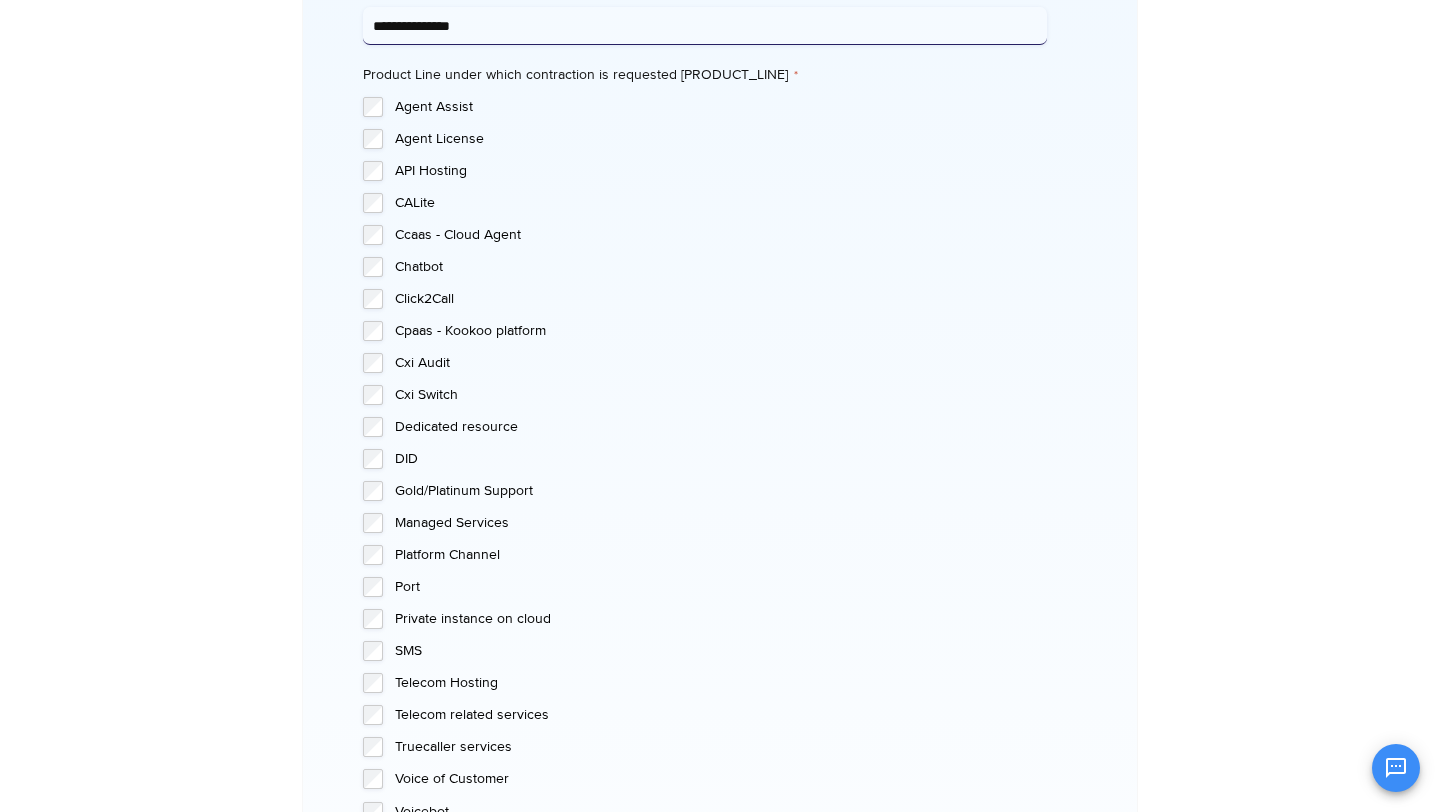 type on "**********" 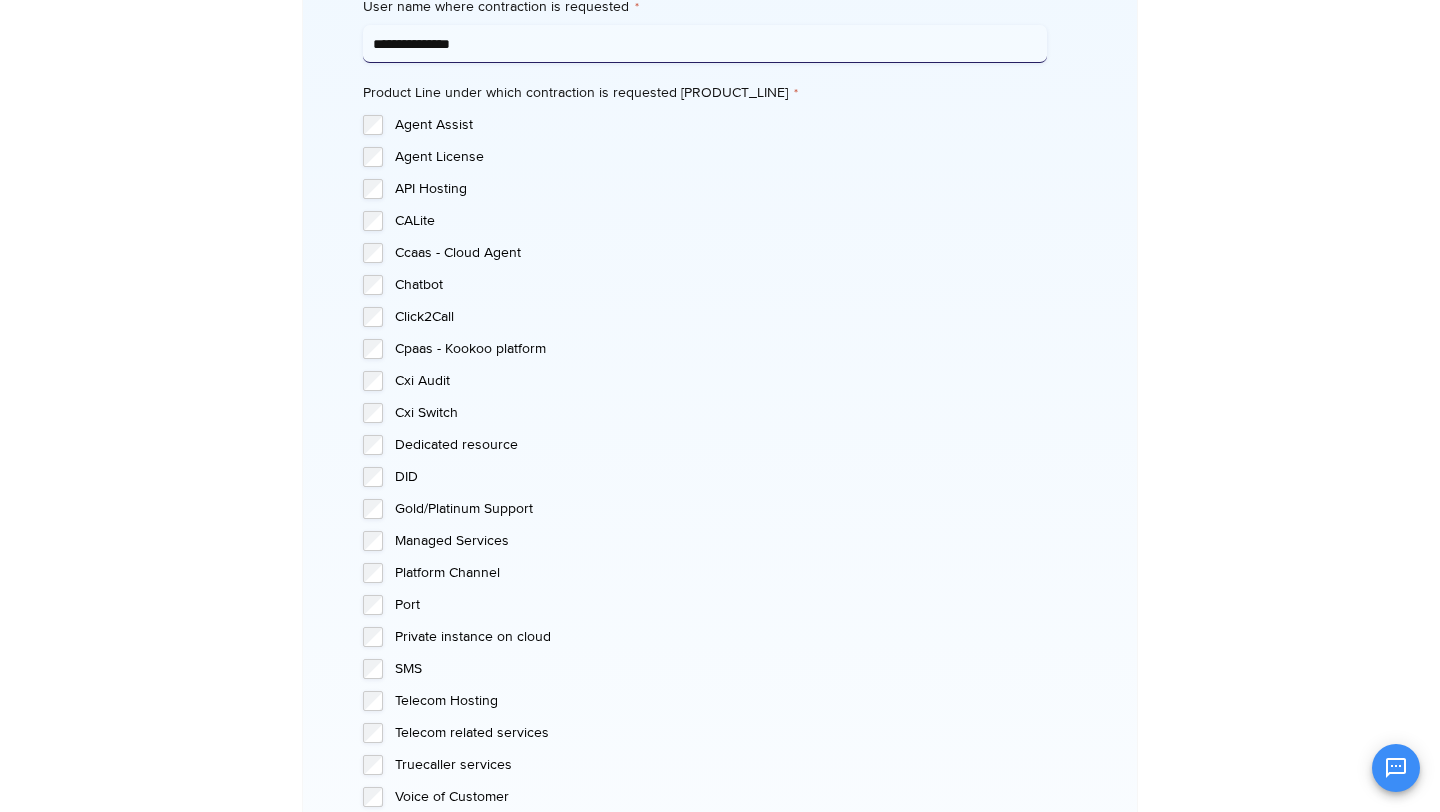 scroll, scrollTop: 1306, scrollLeft: 0, axis: vertical 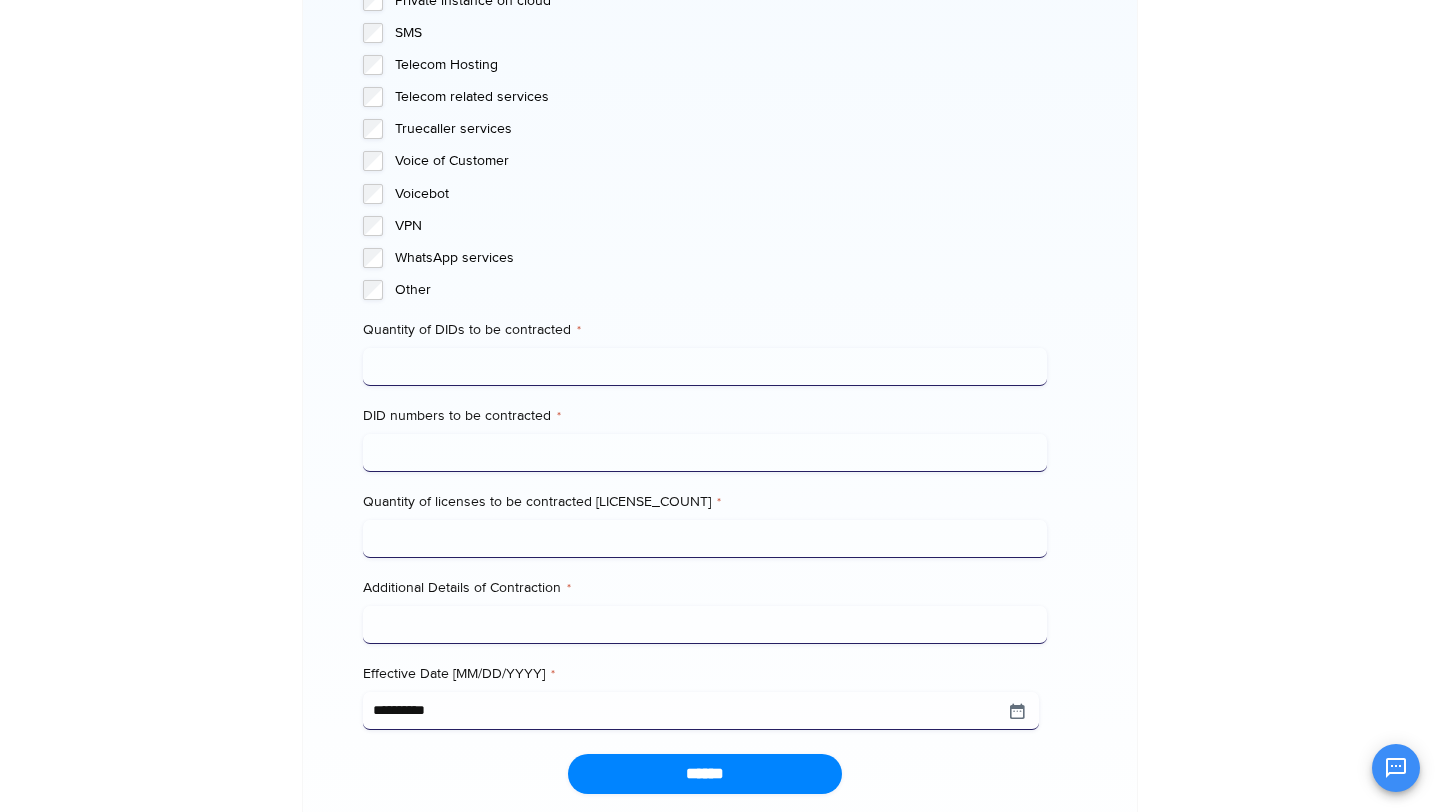 click on "Quantity of DIDs to be contracted *" at bounding box center (704, 367) 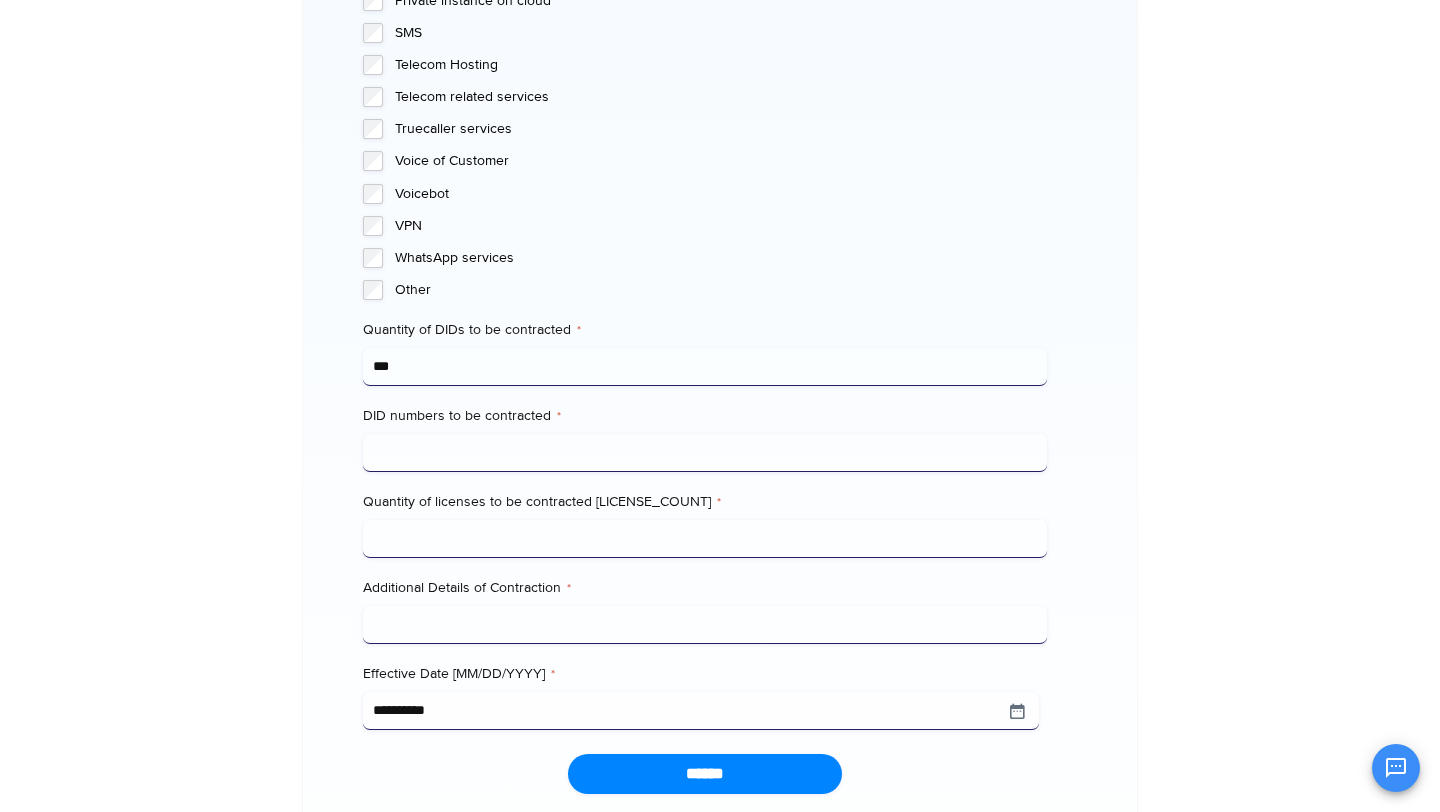 type on "***" 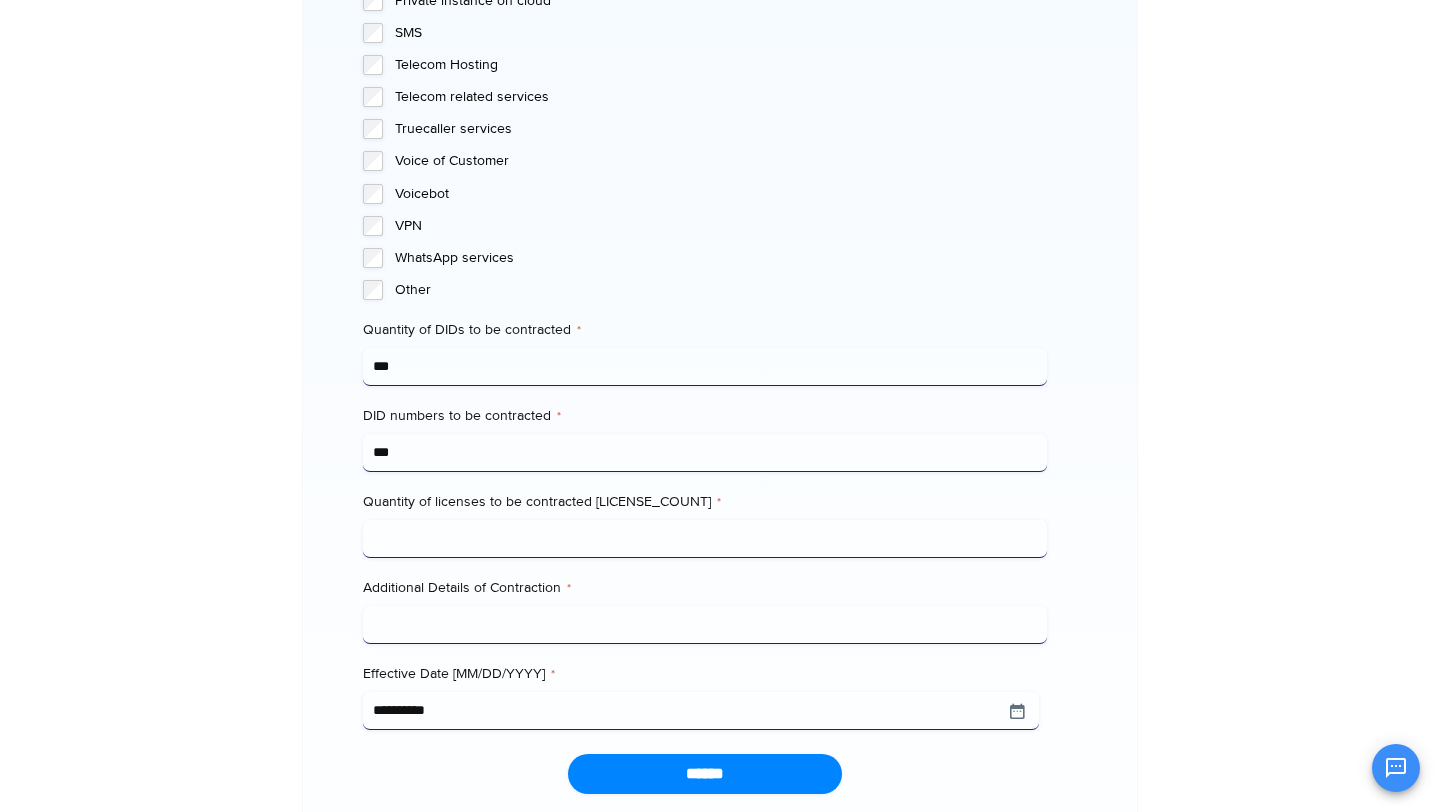 type on "***" 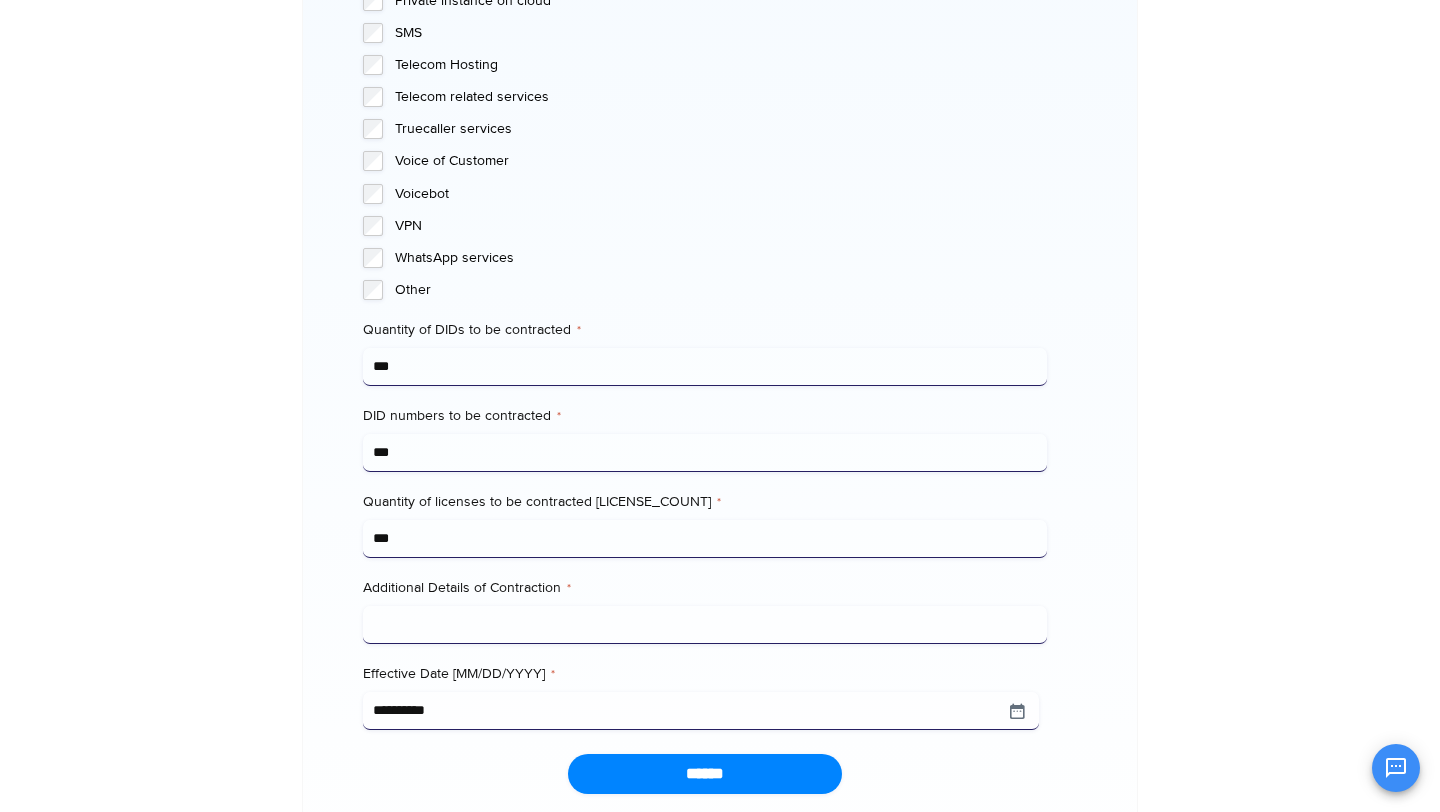 type on "***" 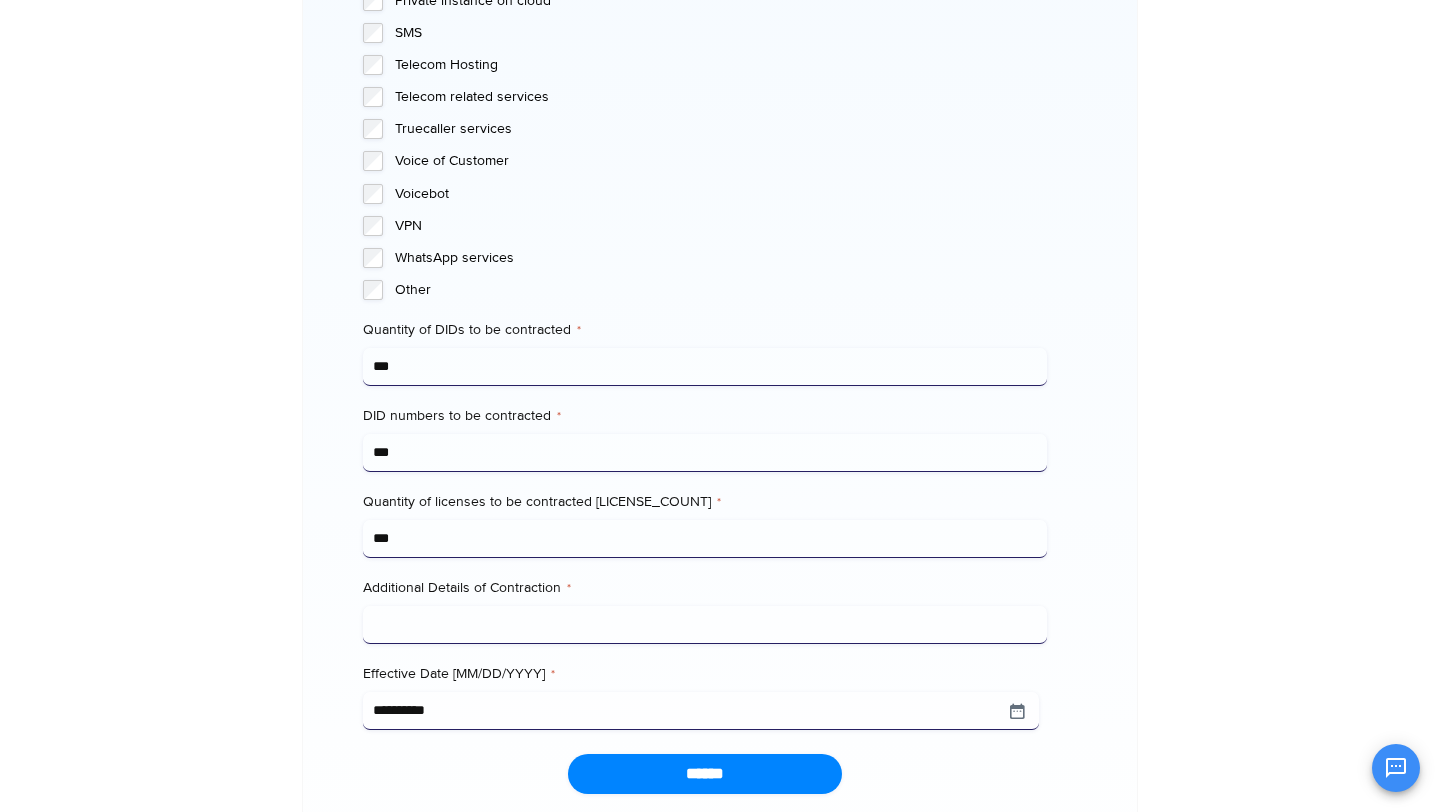 click on "Additional Details of Contraction *" at bounding box center (704, 625) 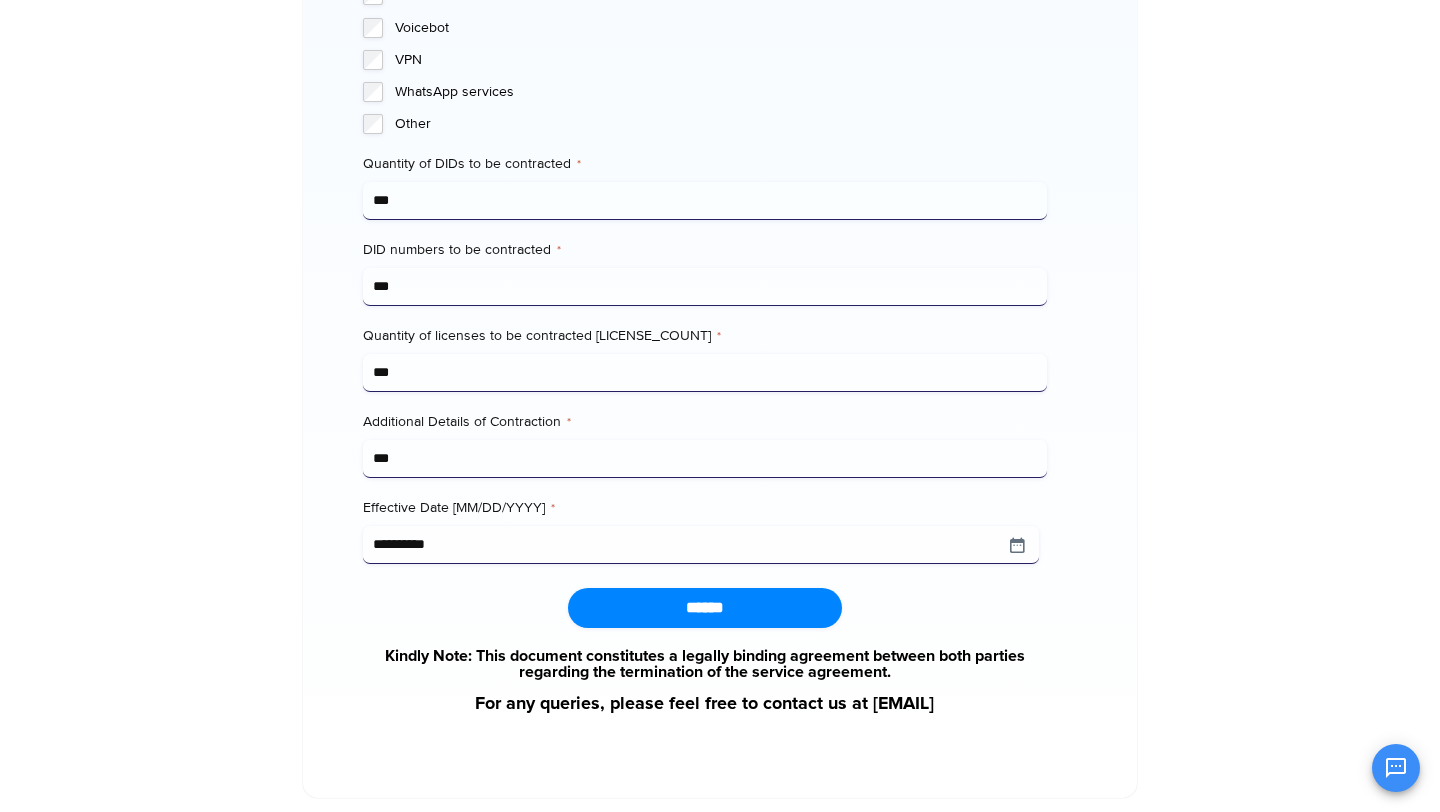 scroll, scrollTop: 2135, scrollLeft: 0, axis: vertical 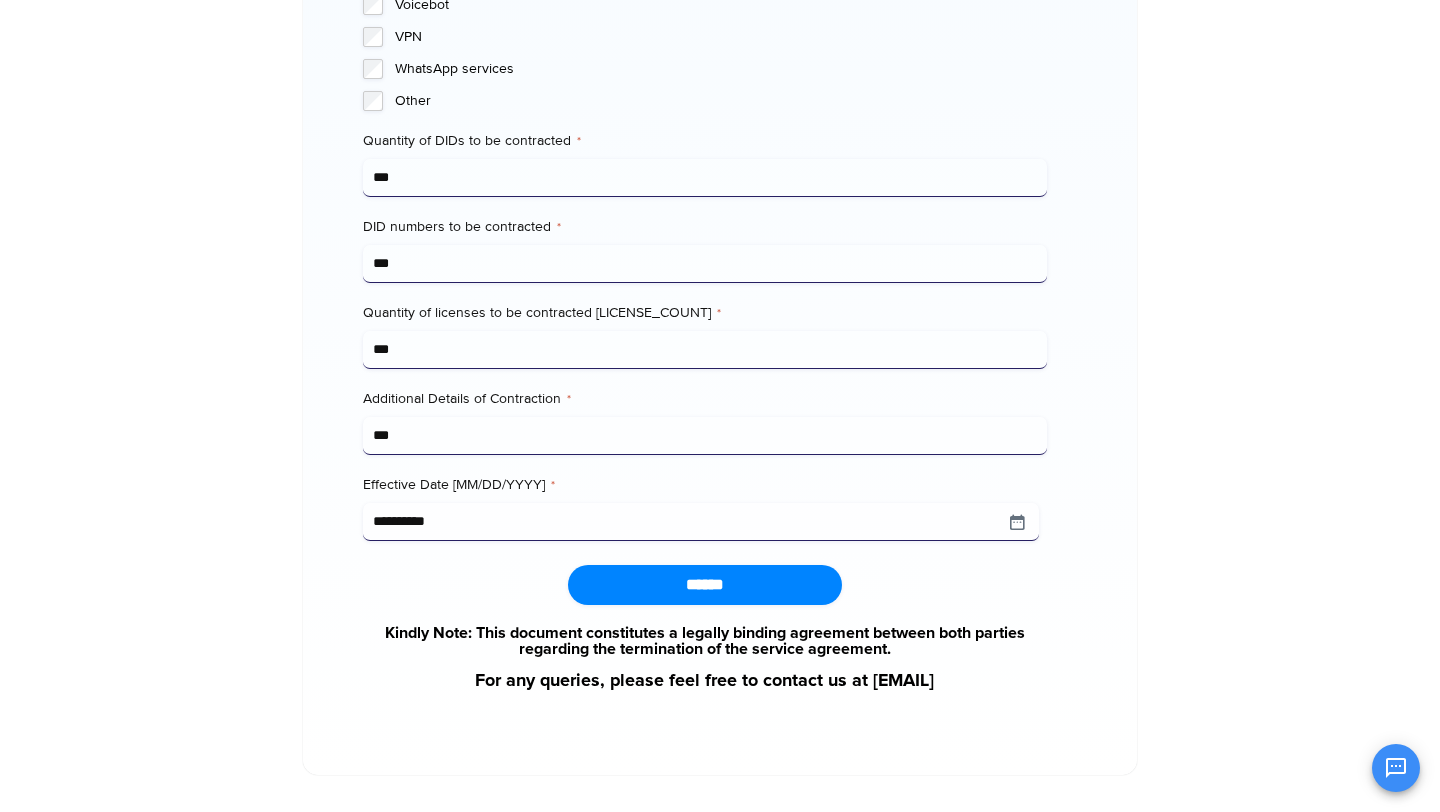 type on "***" 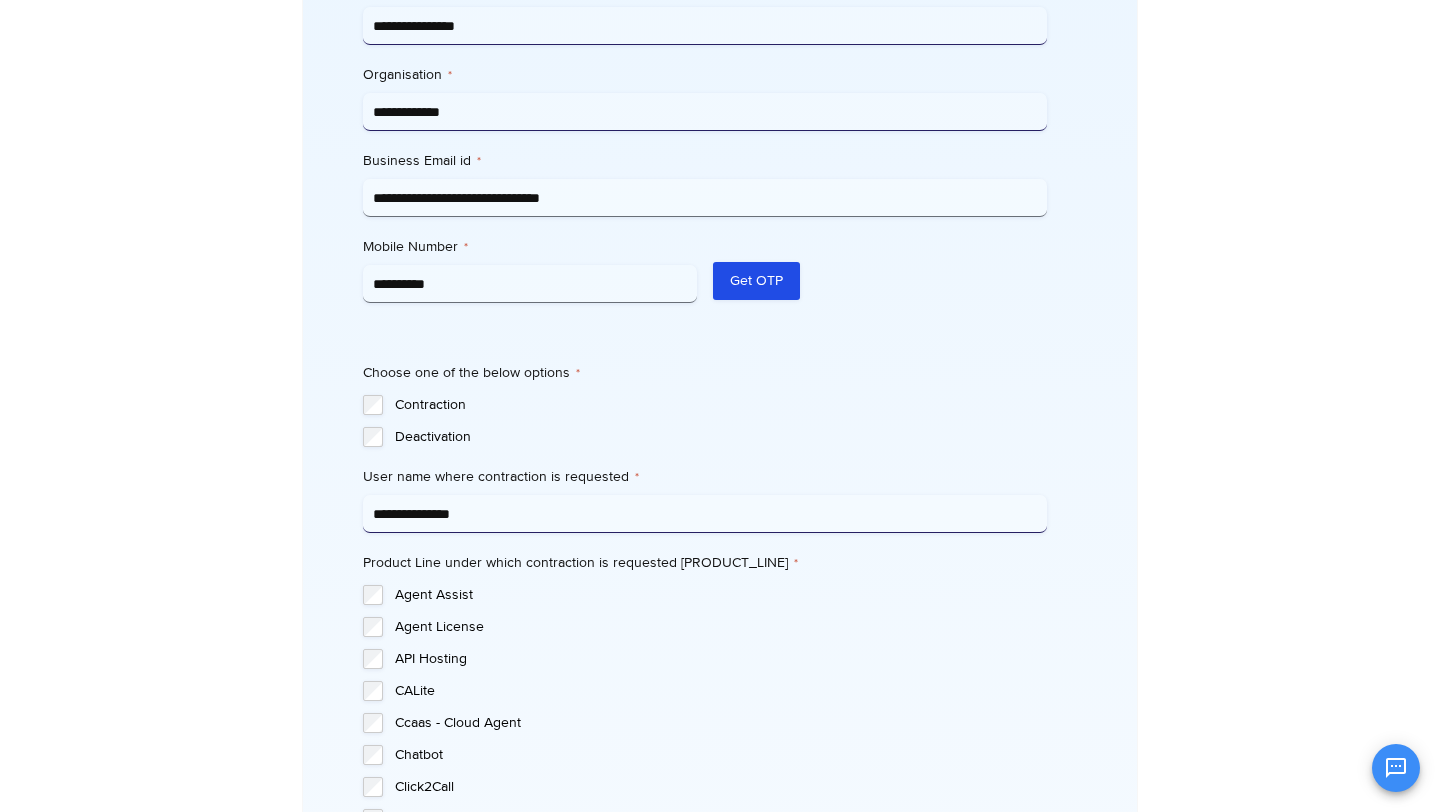 scroll, scrollTop: 874, scrollLeft: 0, axis: vertical 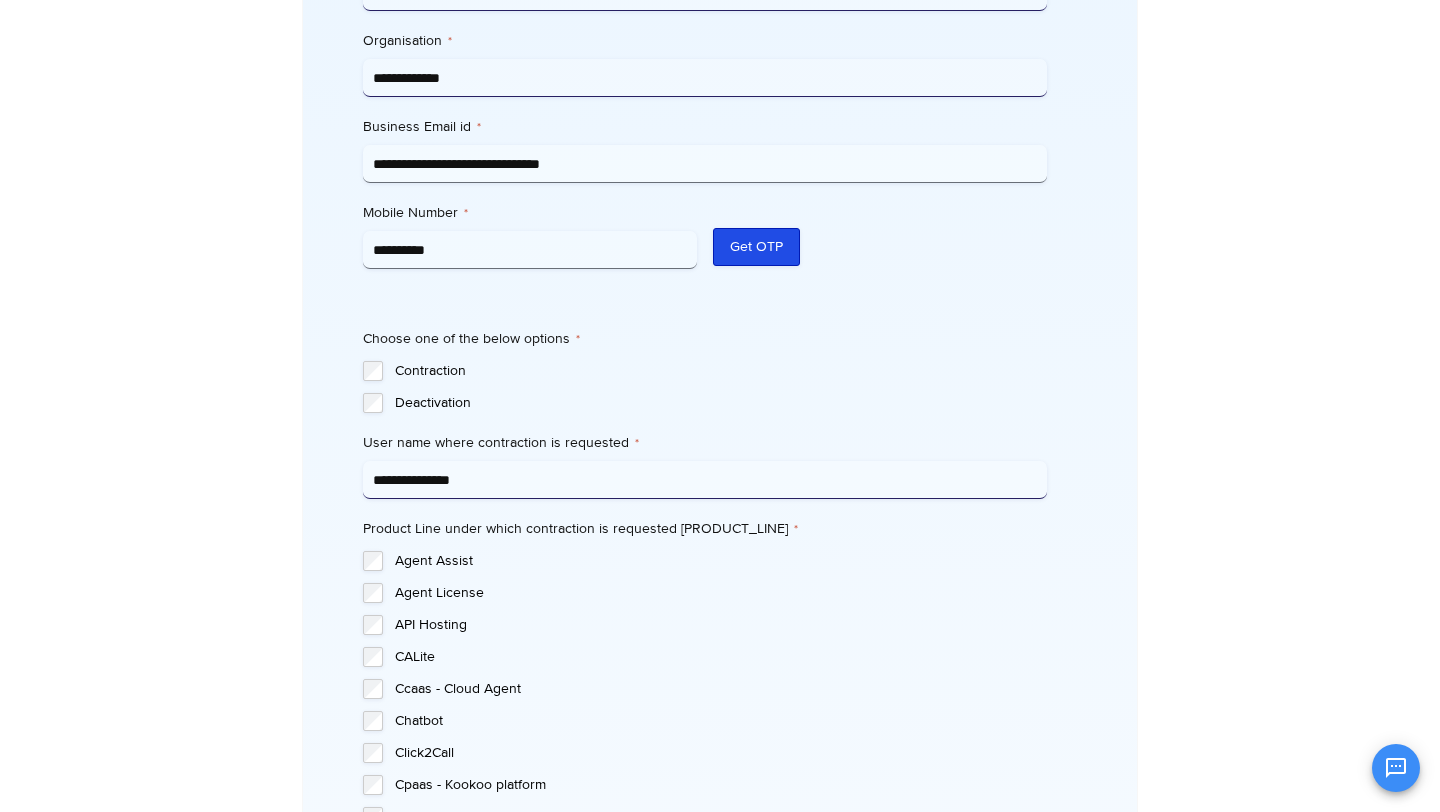 click on "Get OTP" at bounding box center (756, 247) 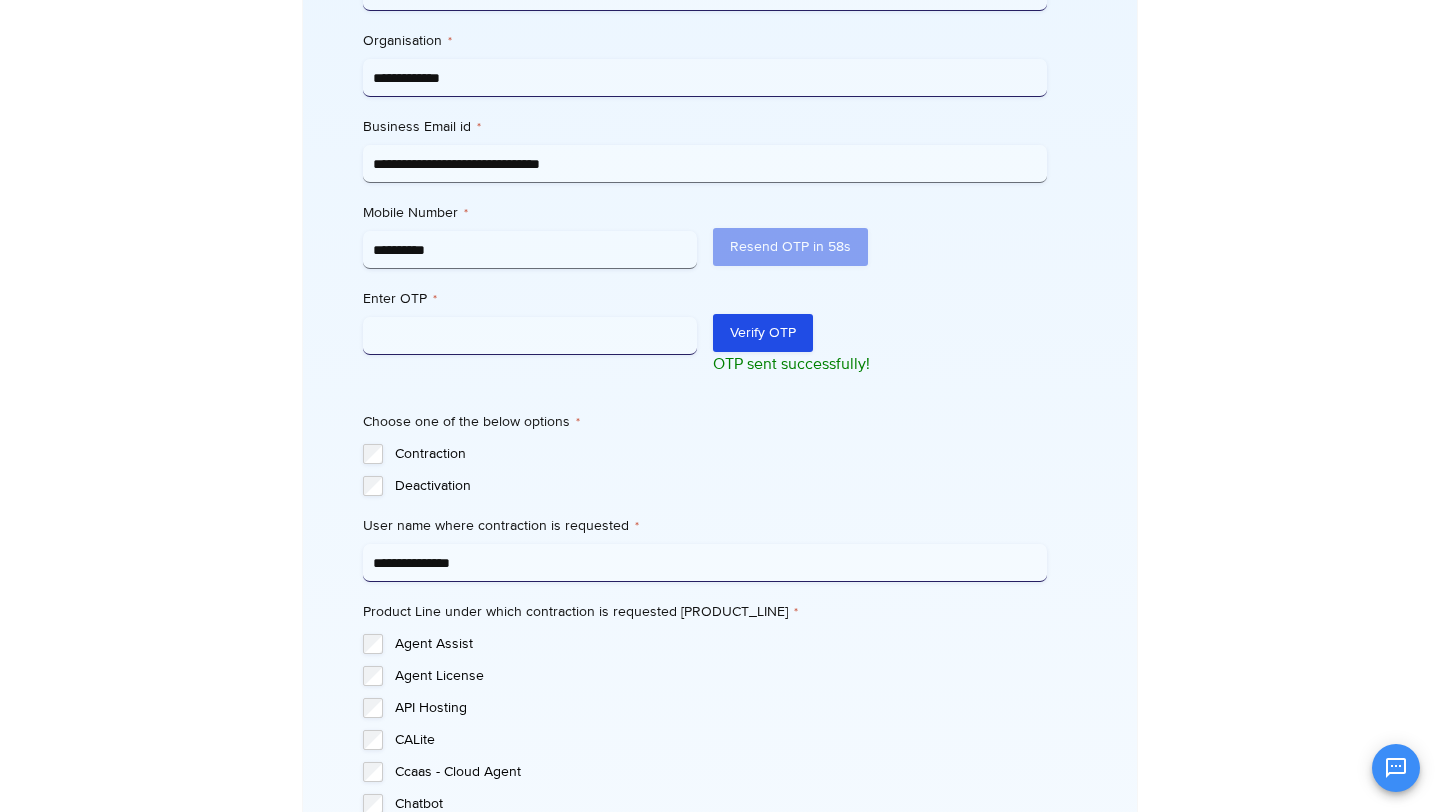 click on "Enter OTP *" at bounding box center (530, 336) 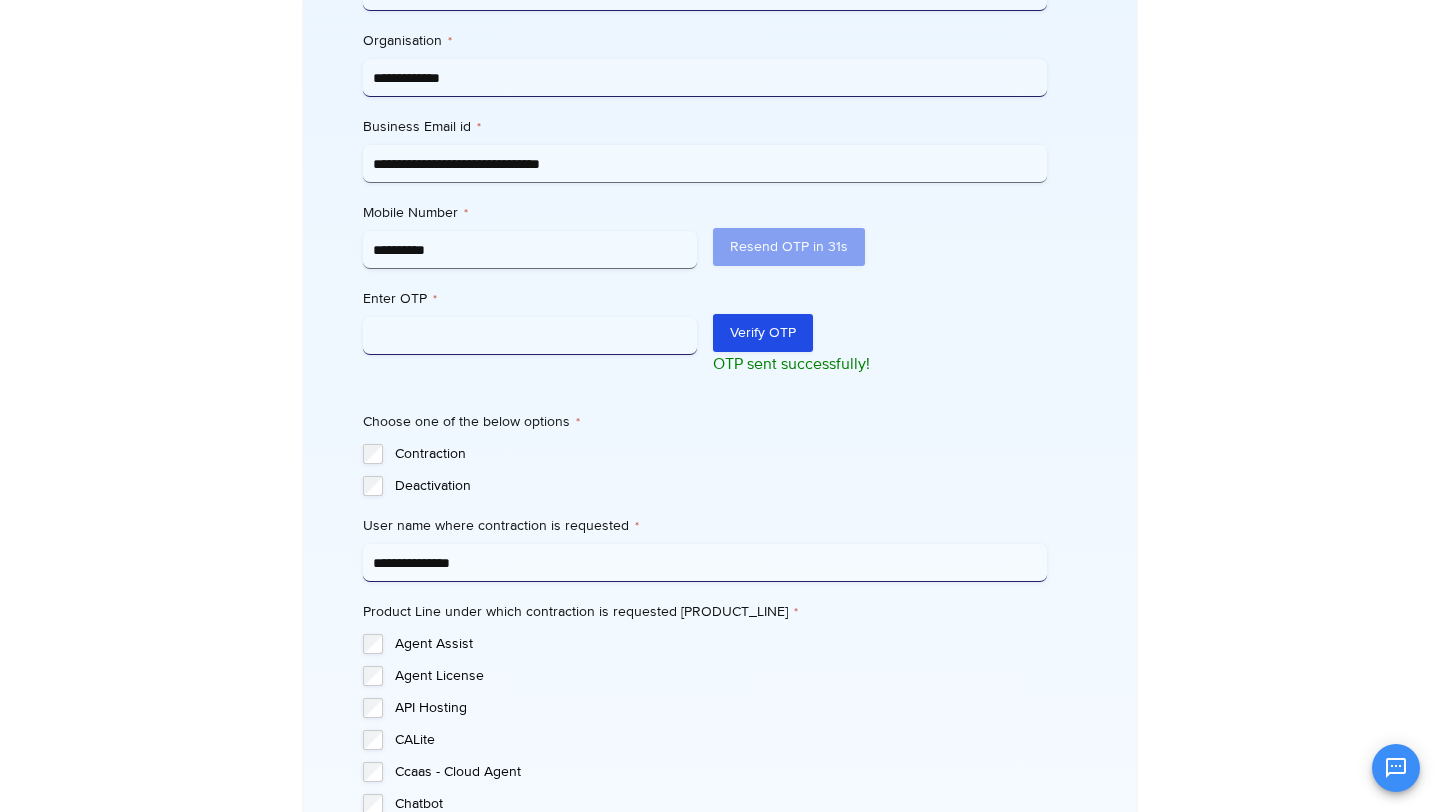 click on "Enter OTP *" at bounding box center (530, 336) 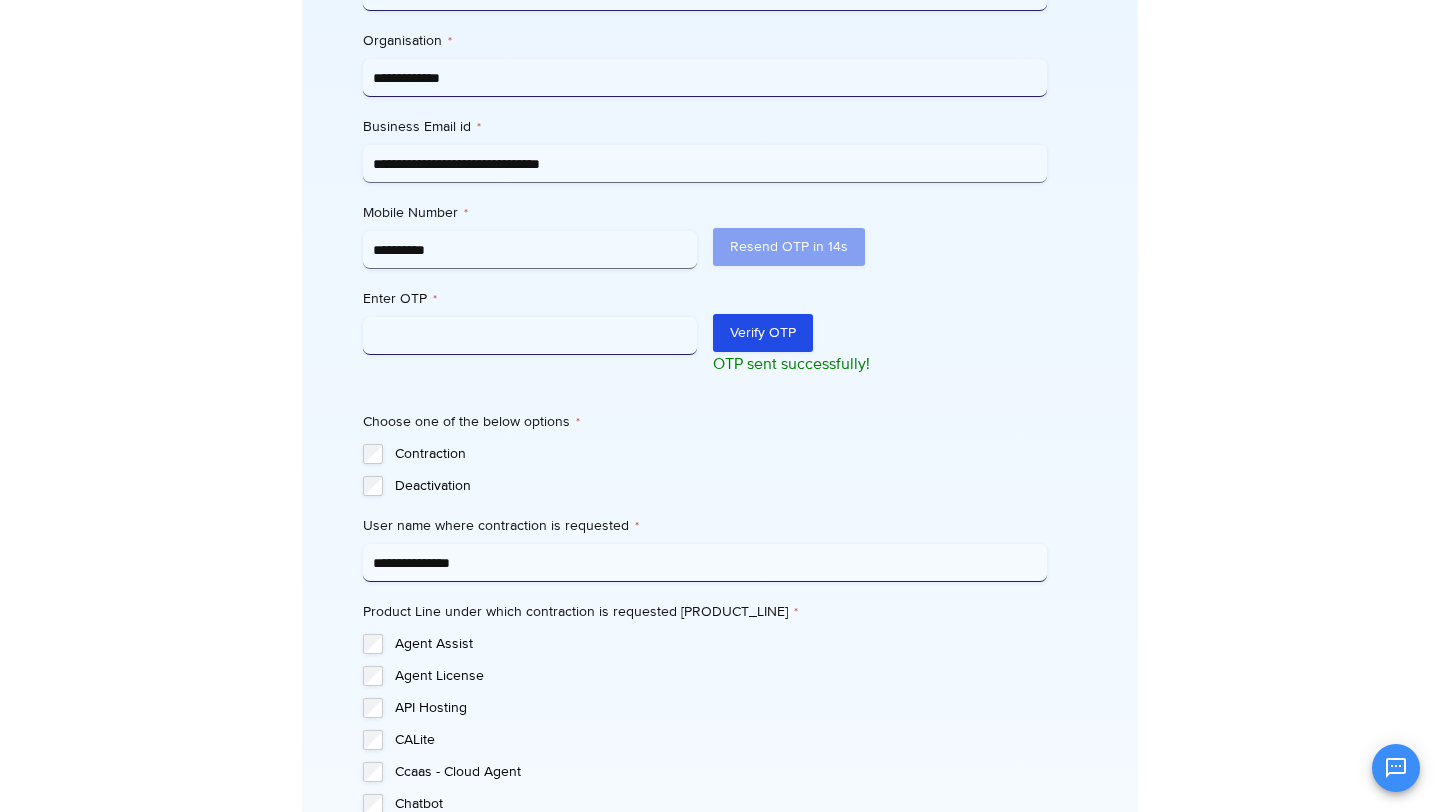 click on "Enter OTP *" at bounding box center (530, 336) 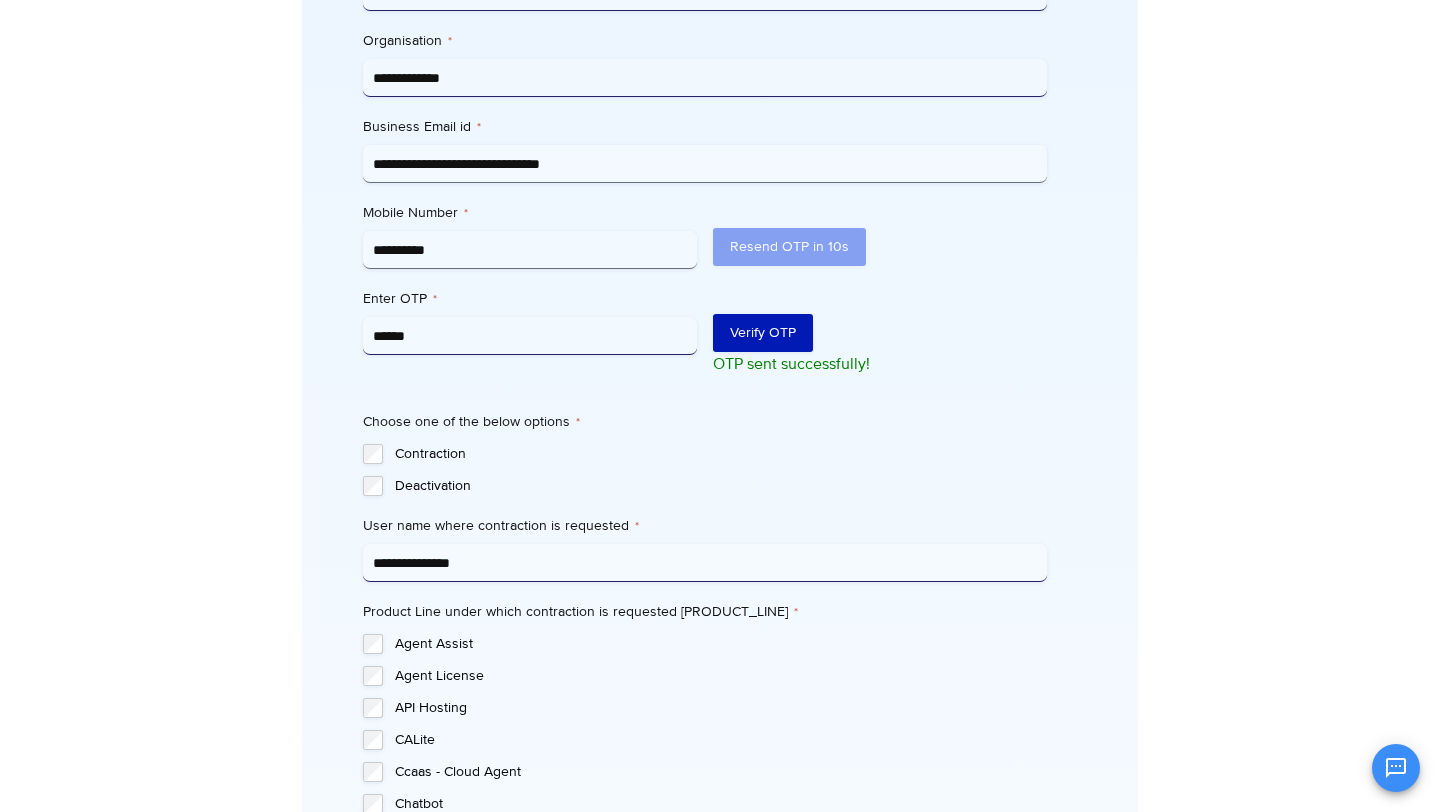 type on "******" 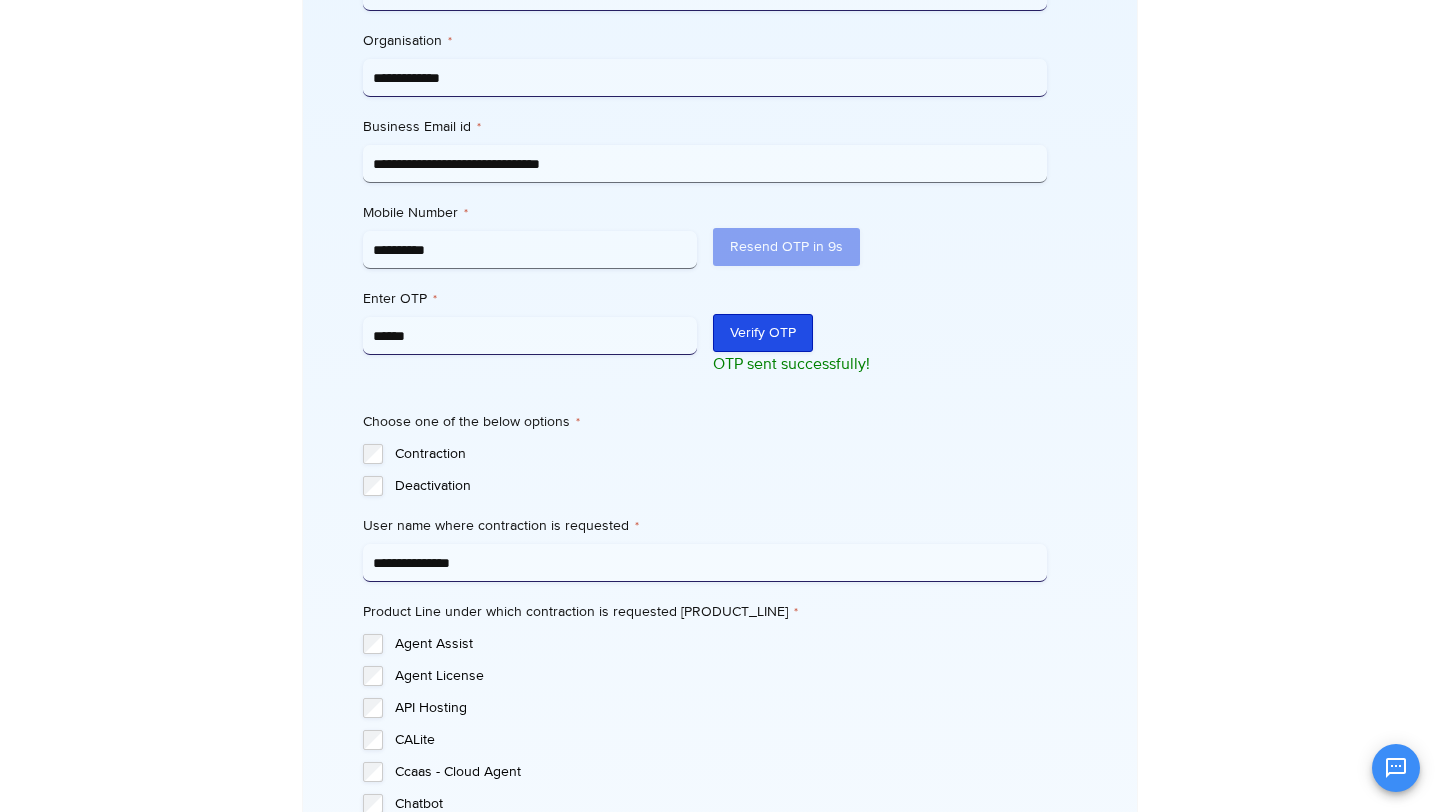 click on "Verify OTP" at bounding box center (763, 333) 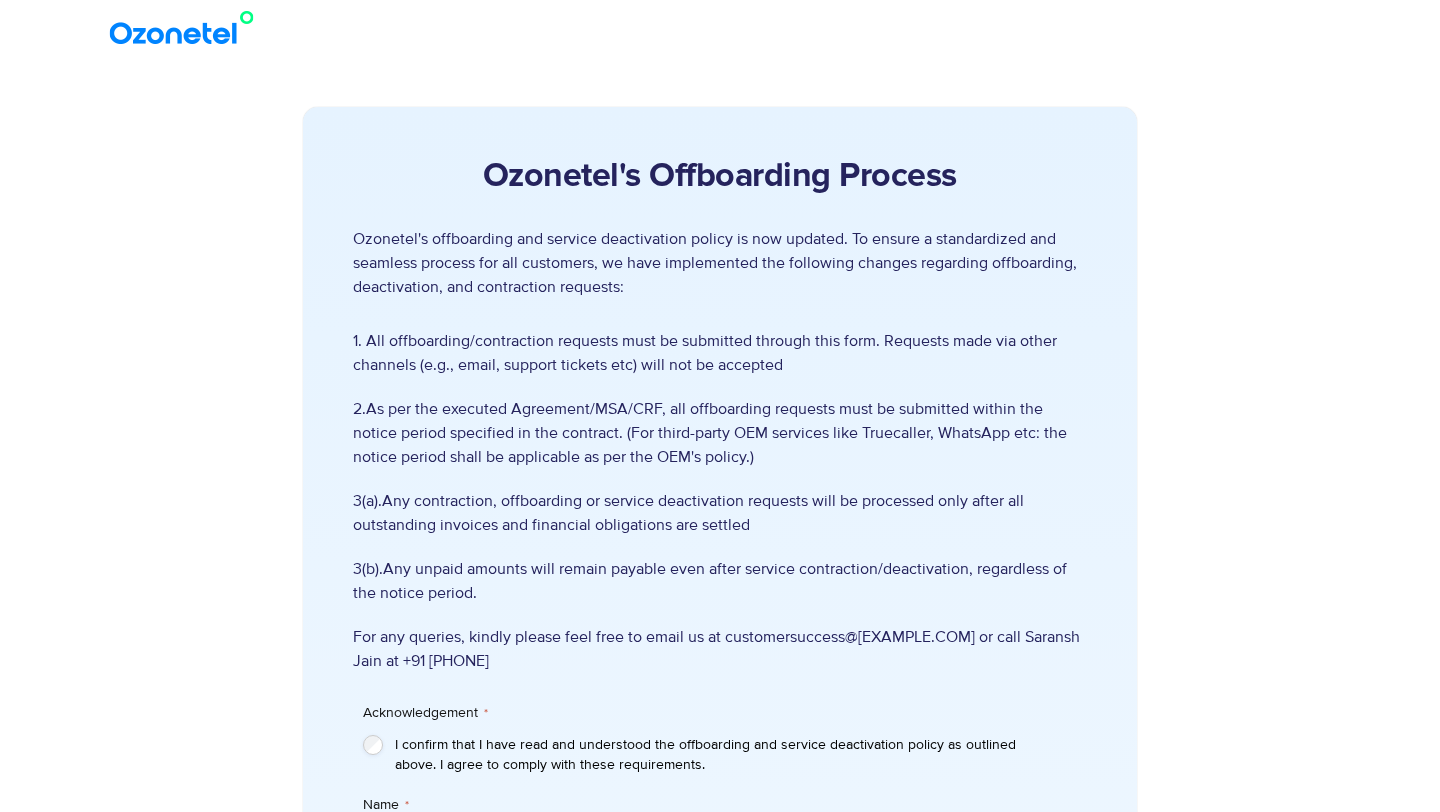 scroll, scrollTop: 0, scrollLeft: 0, axis: both 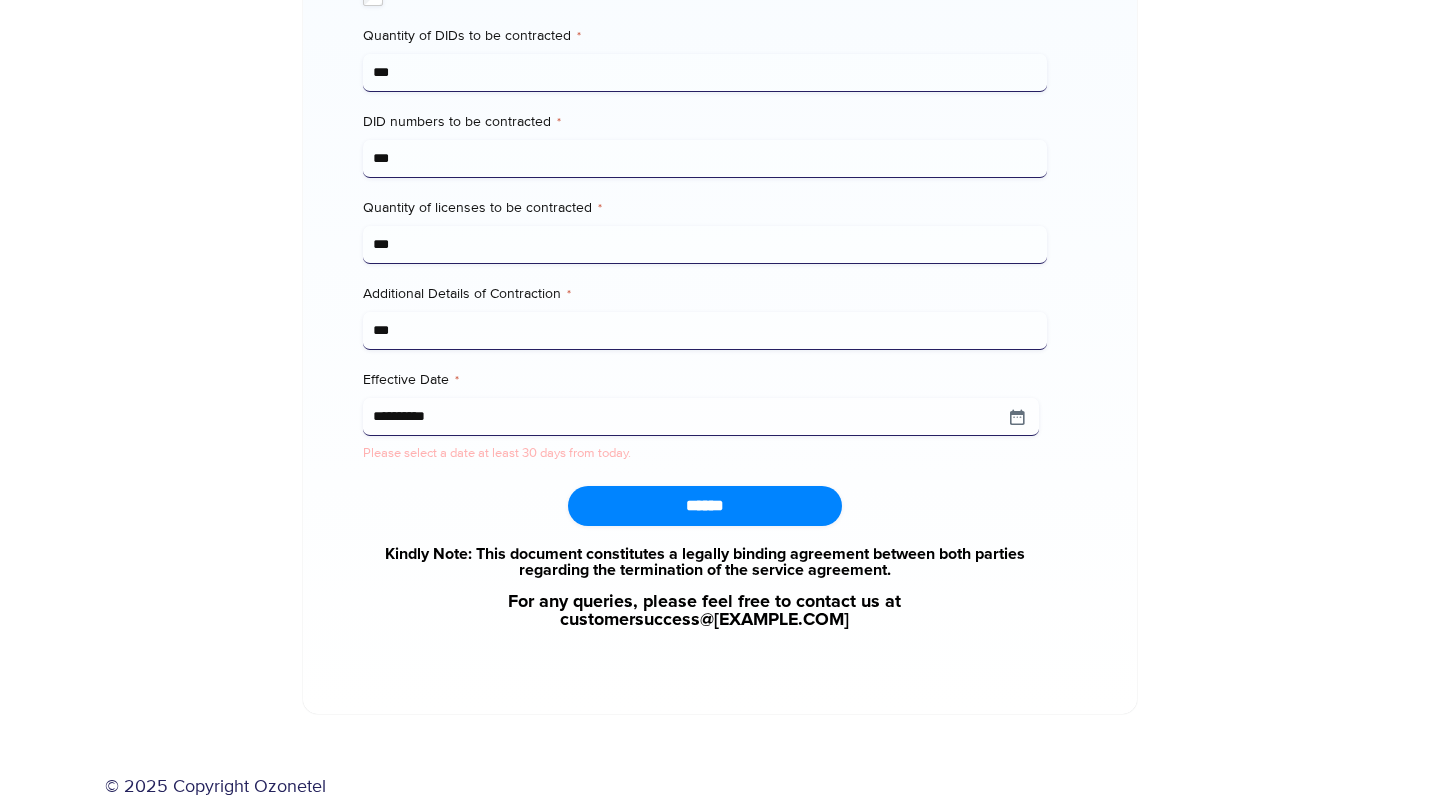 click on "******" at bounding box center (704, 506) 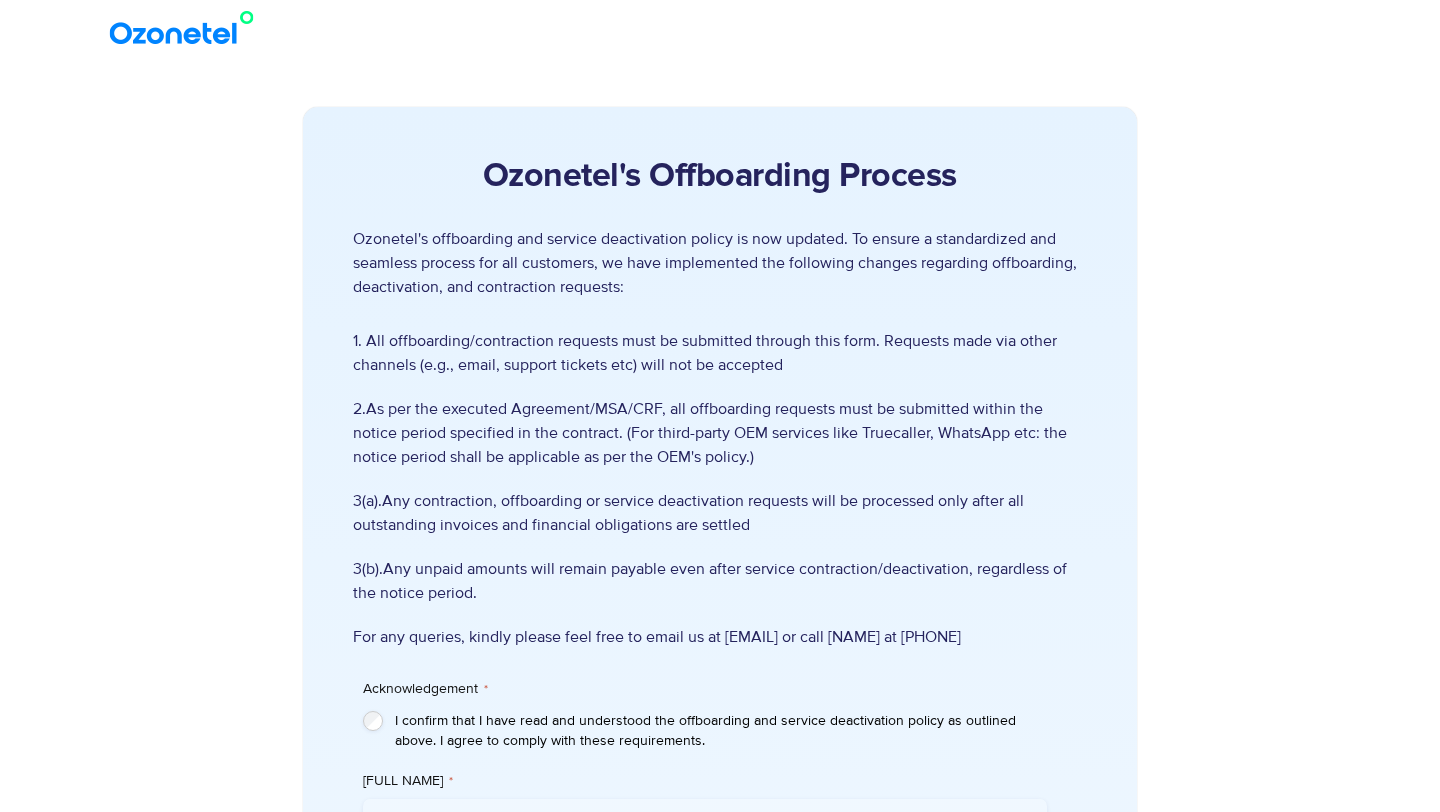 scroll, scrollTop: 930, scrollLeft: 0, axis: vertical 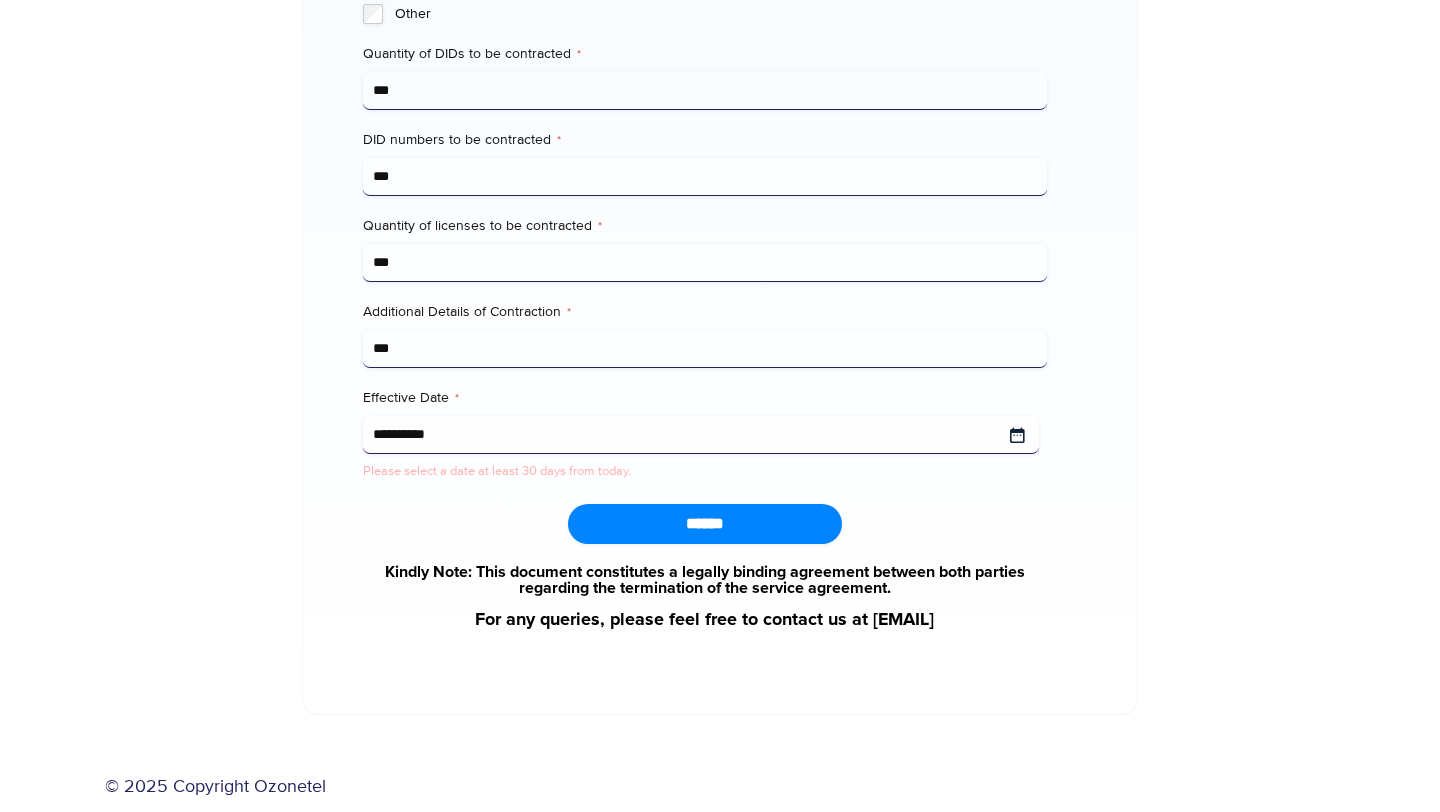 click on "**********" at bounding box center (700, 435) 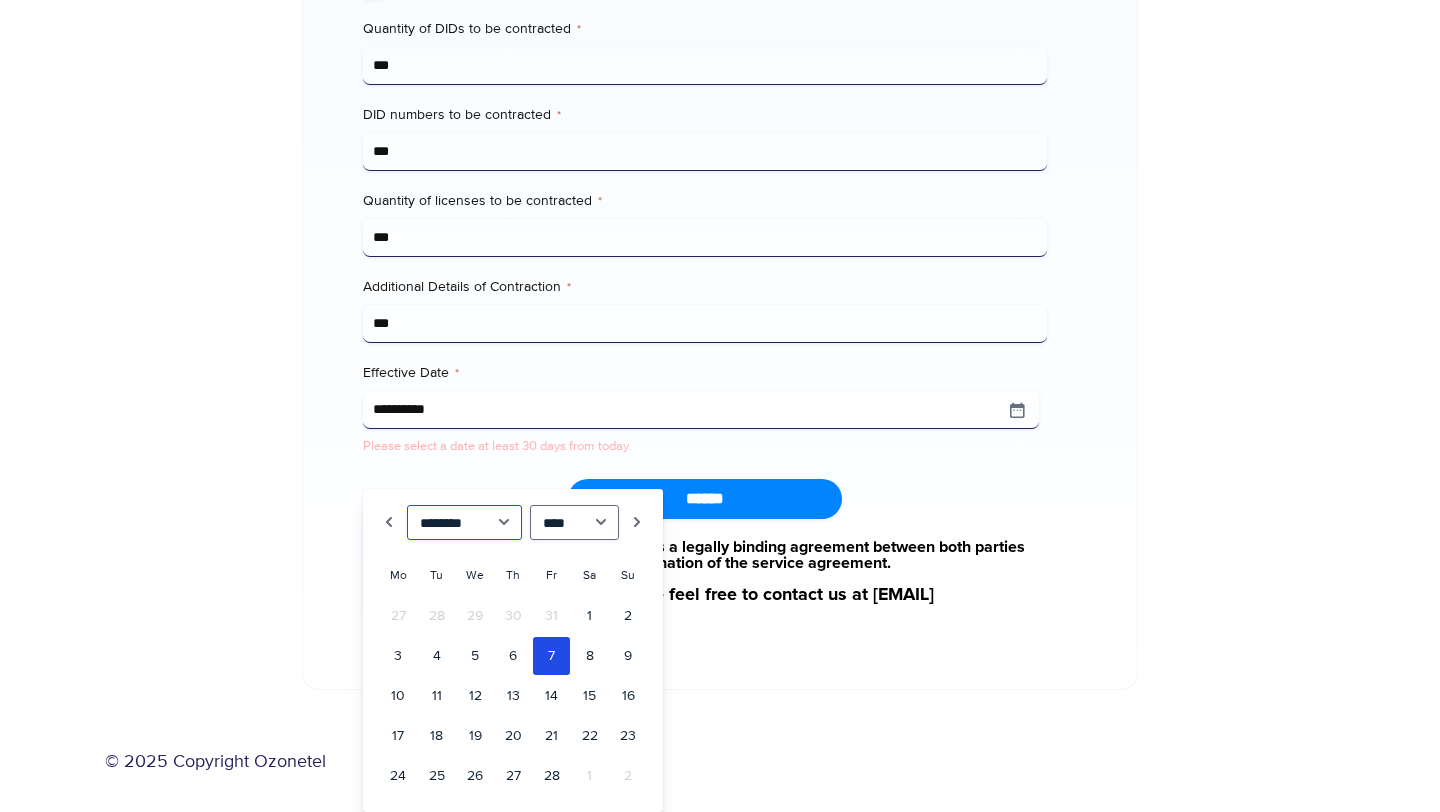 click on "******* ******** ***** ***** *** **** **** ****** ********* ******* ******** ********" at bounding box center [464, 522] 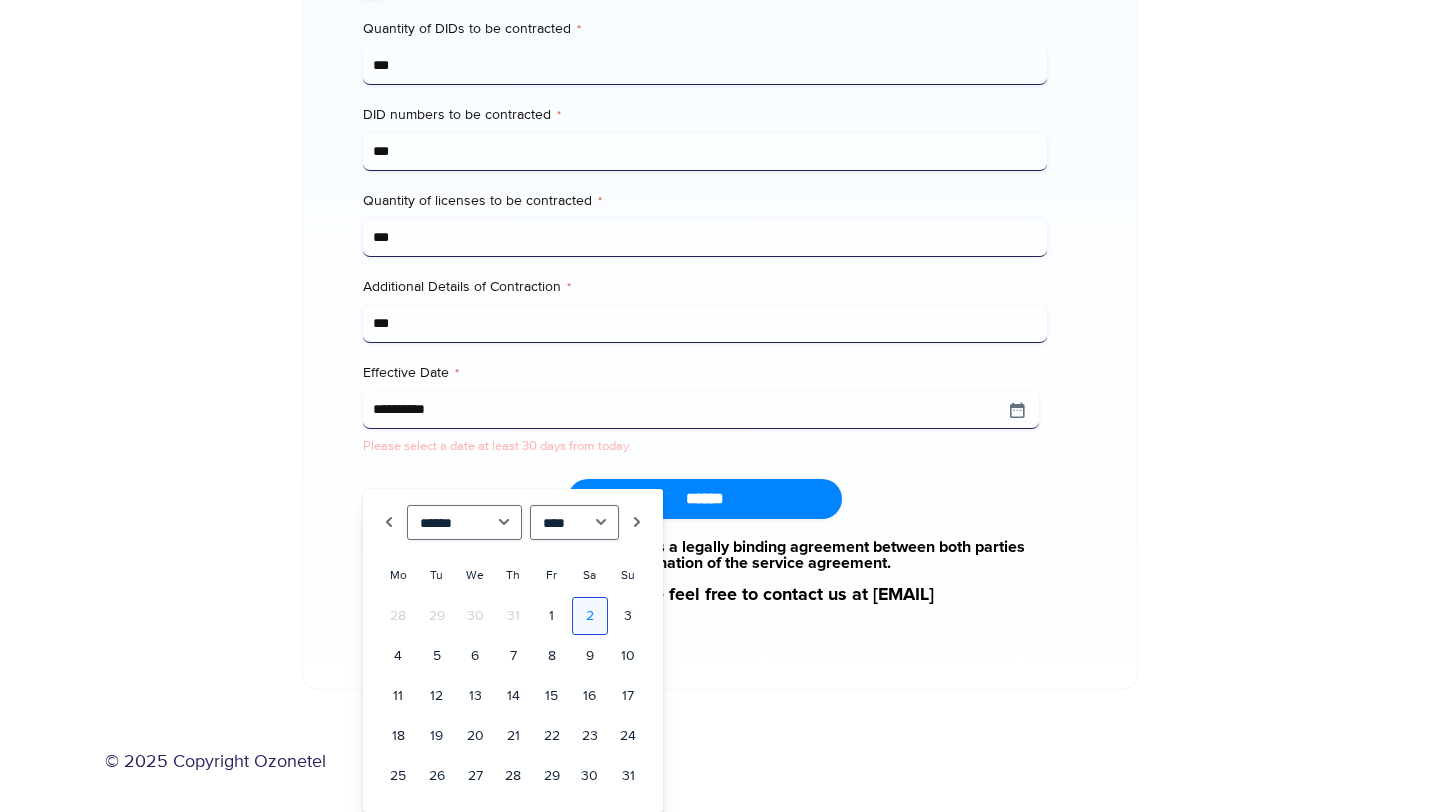 click on "2" at bounding box center [590, 616] 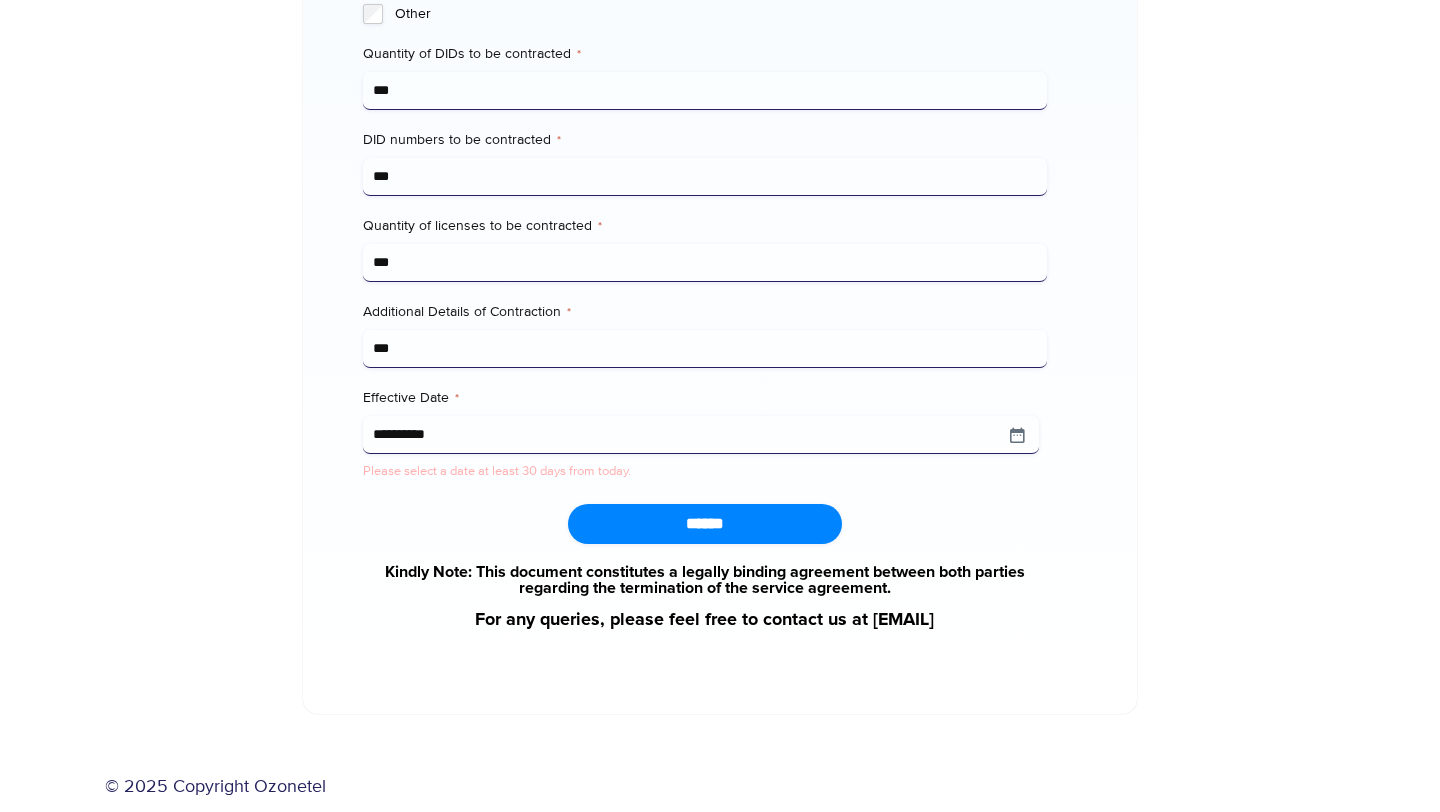 click on "******" at bounding box center [704, 524] 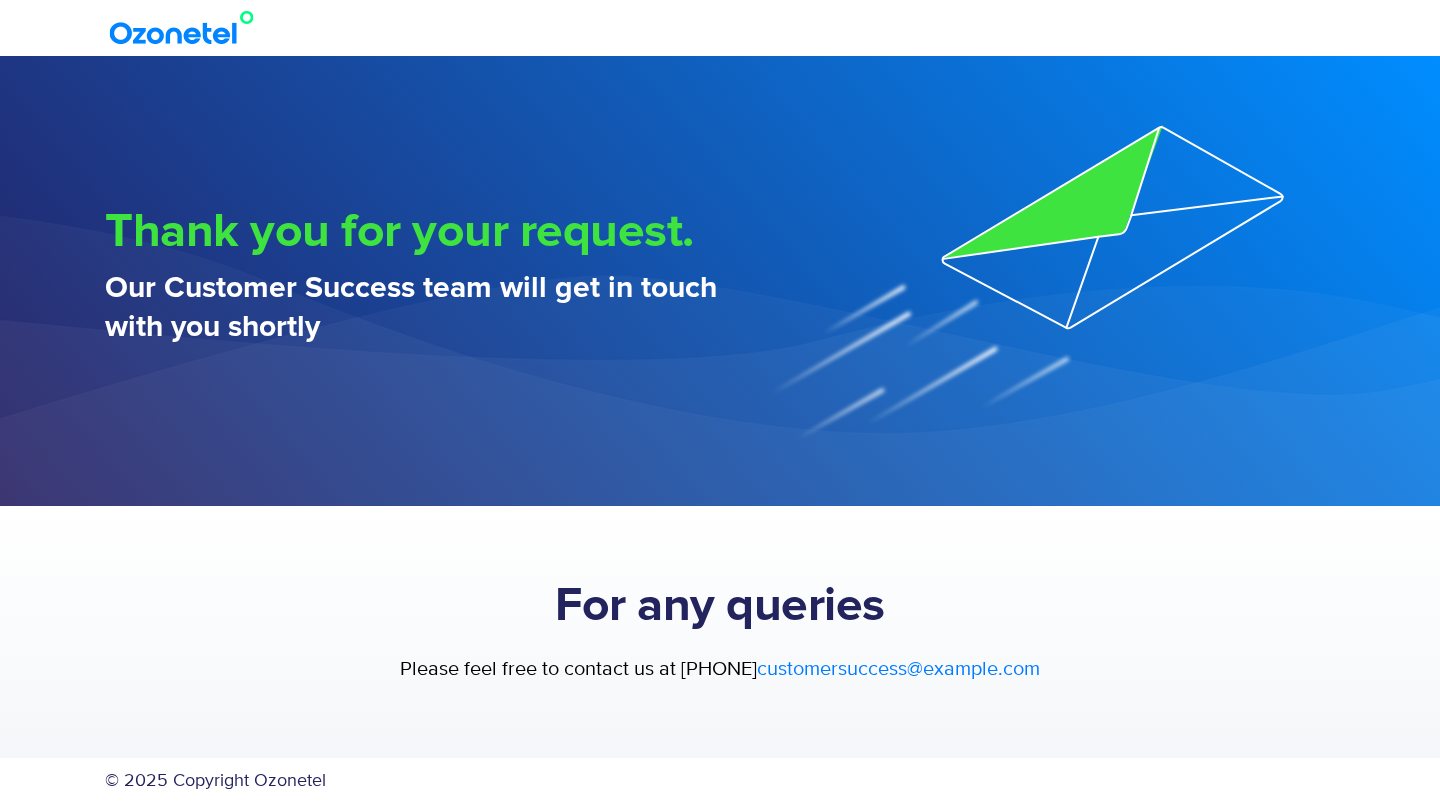 scroll, scrollTop: 0, scrollLeft: 0, axis: both 